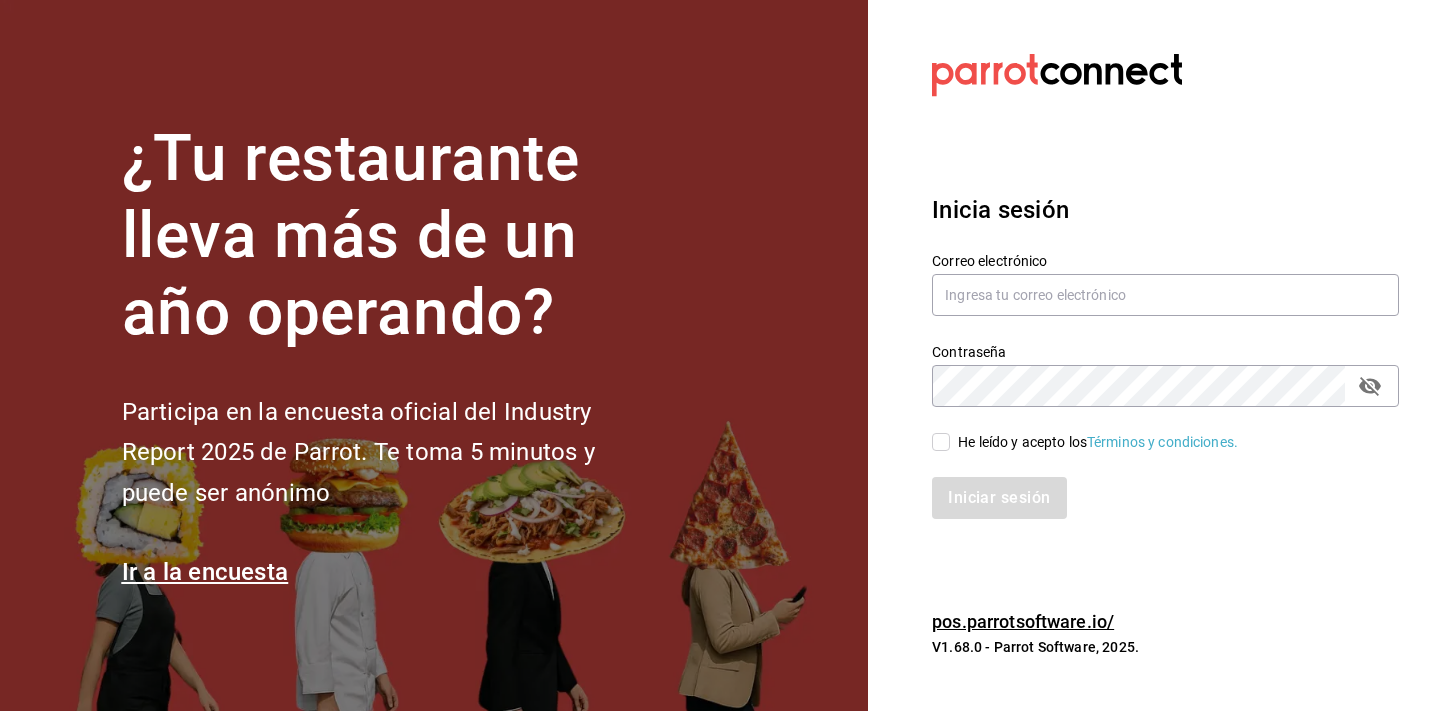 scroll, scrollTop: 0, scrollLeft: 0, axis: both 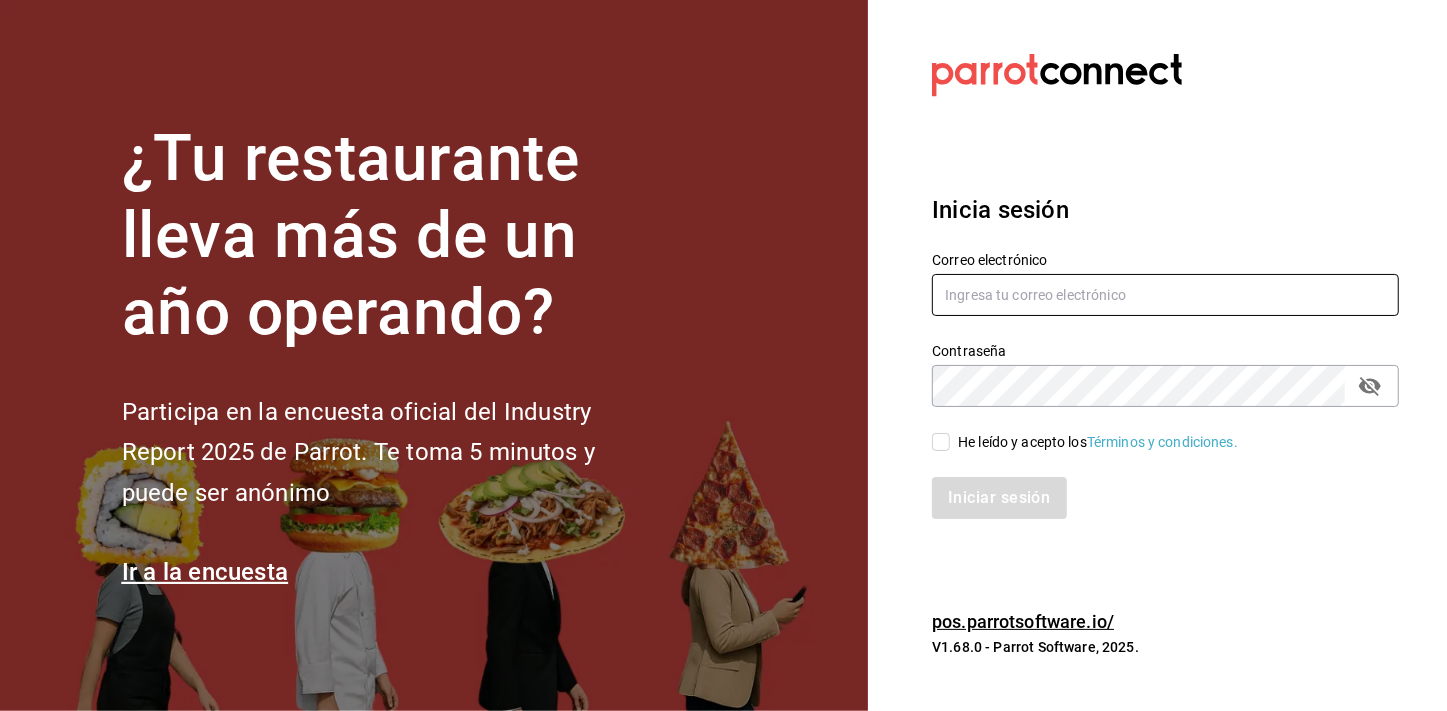 type on "mochomos.mitikah@grupocosteno.com" 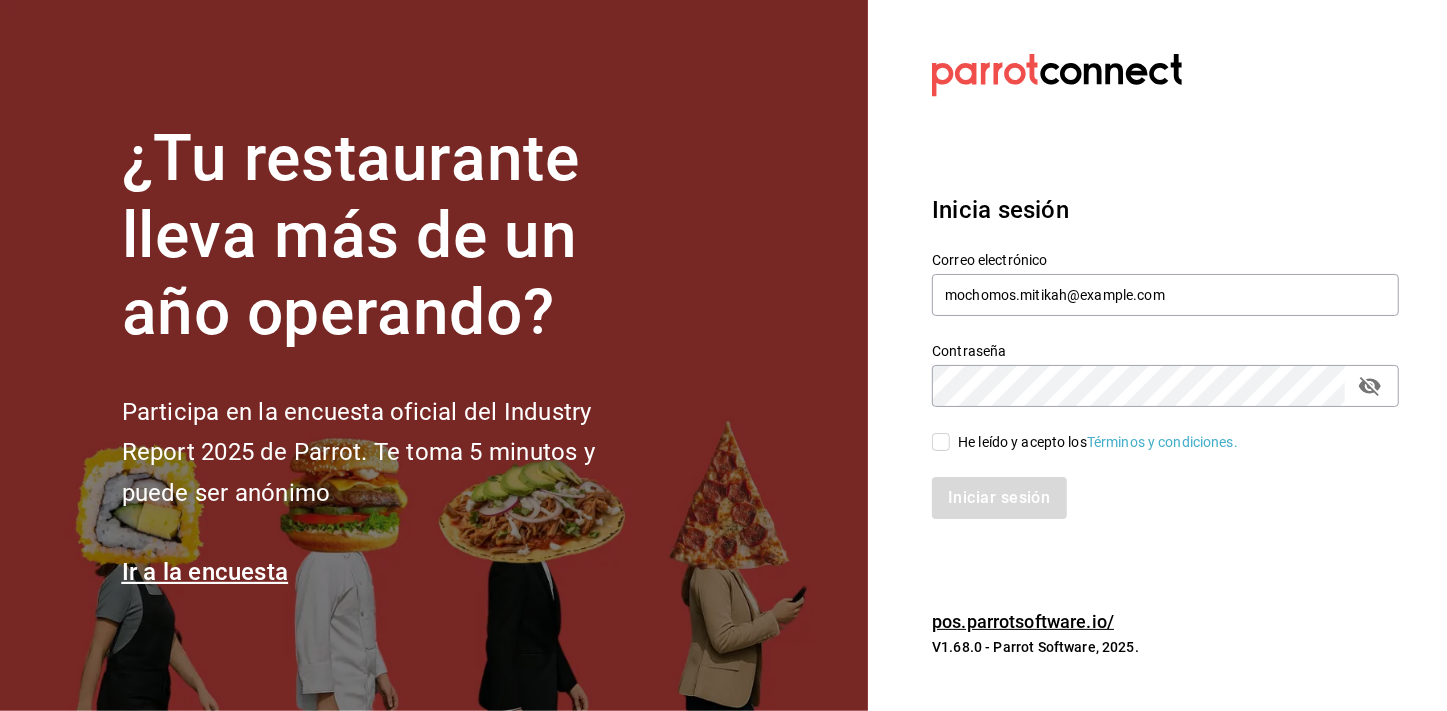 click on "Iniciar sesión" at bounding box center (1153, 486) 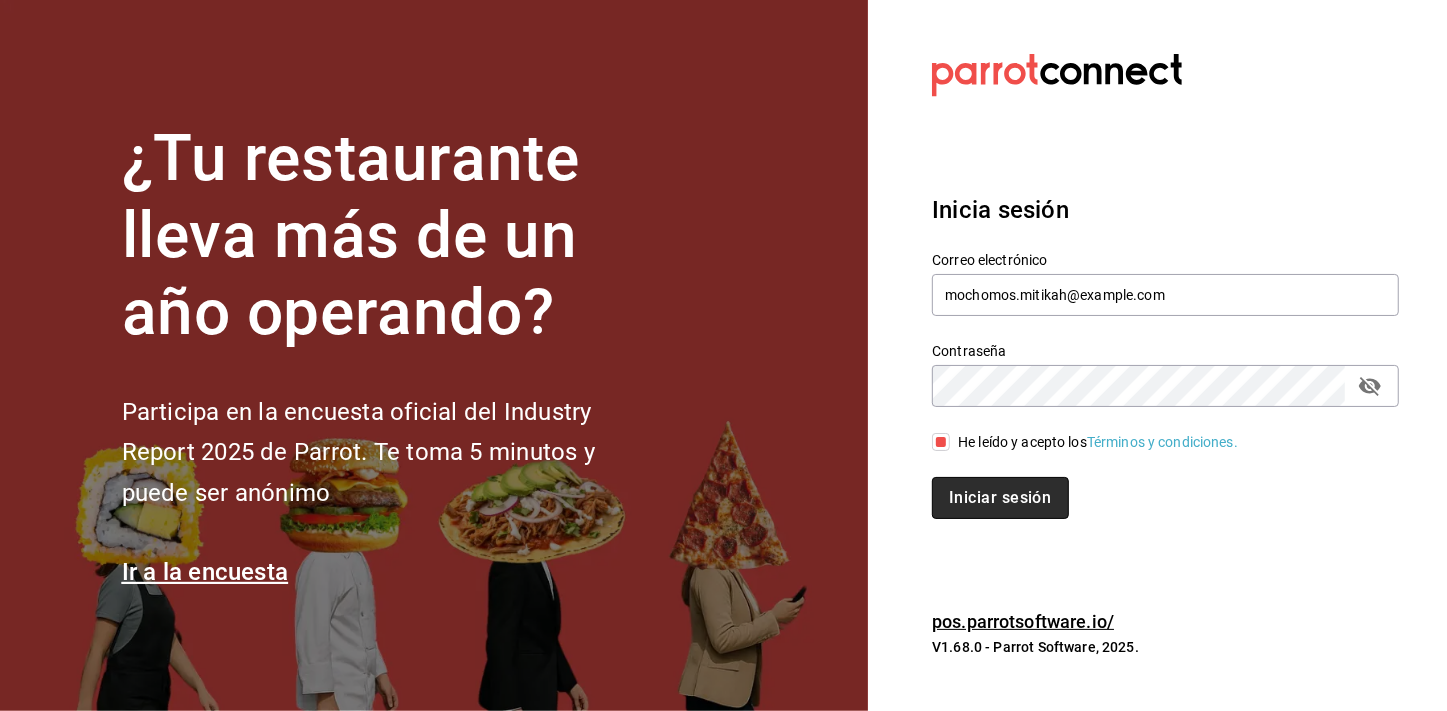 click on "Iniciar sesión" at bounding box center (1000, 498) 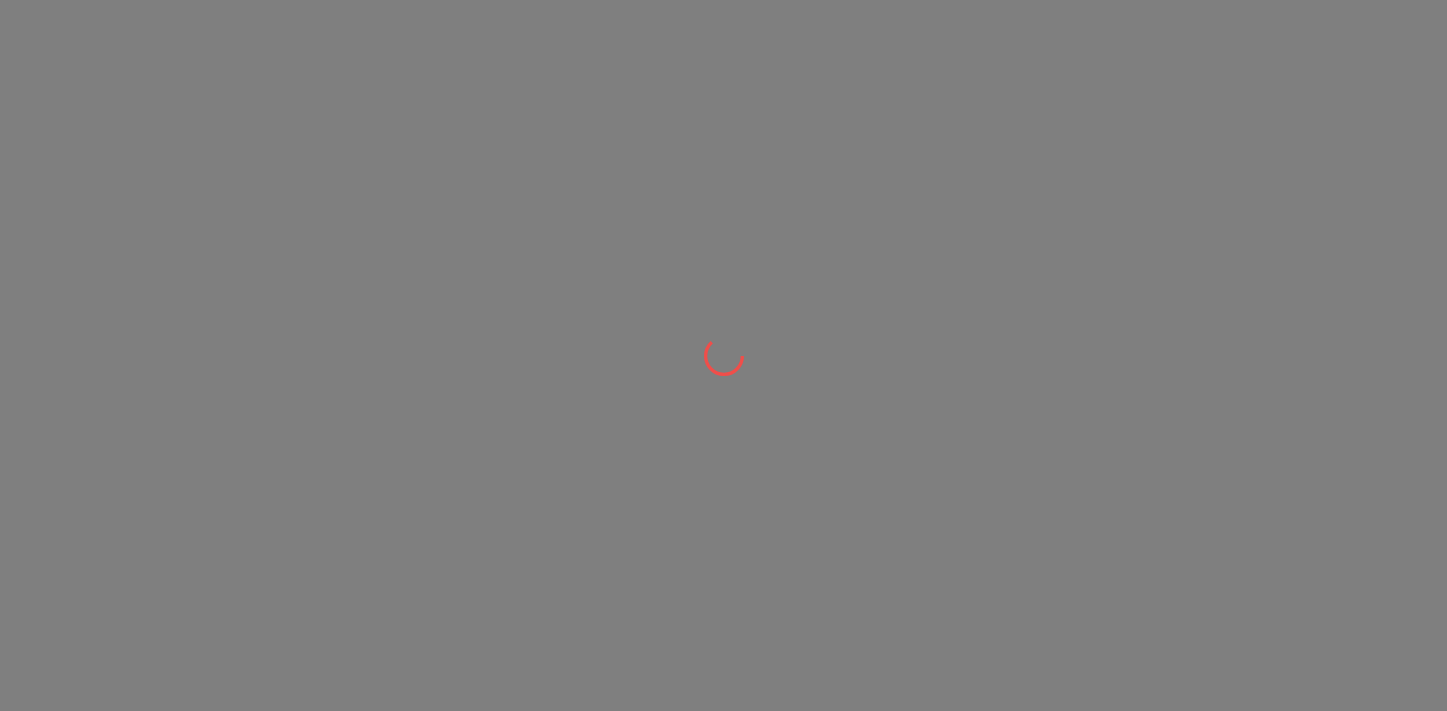 scroll, scrollTop: 0, scrollLeft: 0, axis: both 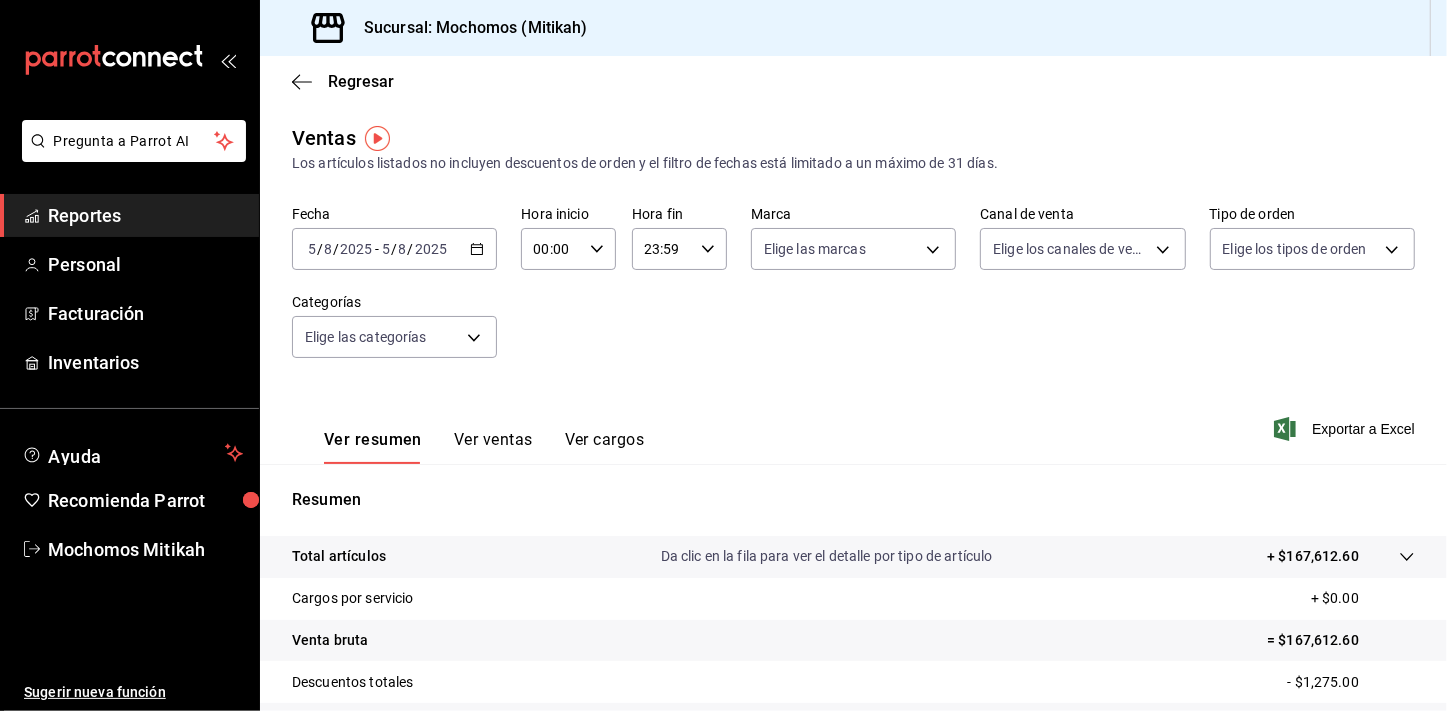 click on "2025-08-05 5 / 8 / 2025 - 2025-08-05 5 / 8 / 2025" at bounding box center (394, 249) 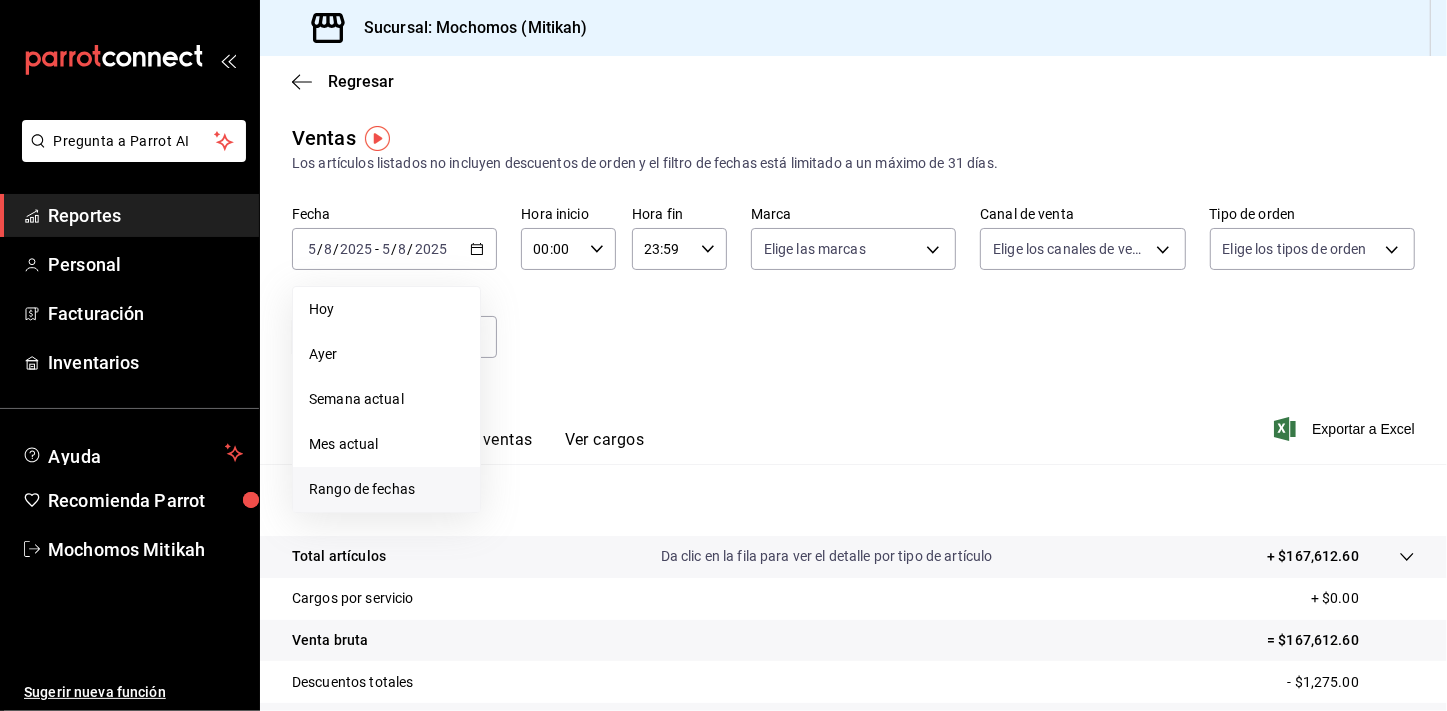 click on "Rango de fechas" at bounding box center (386, 489) 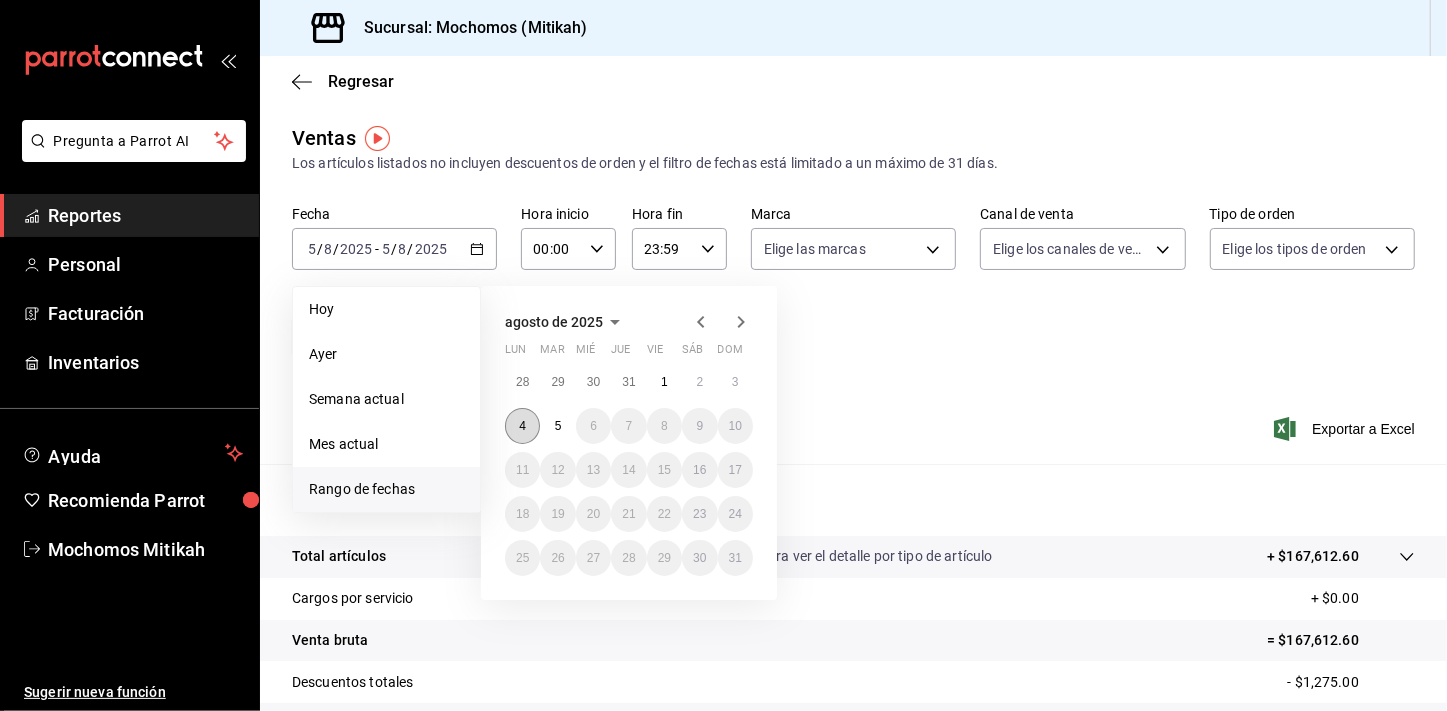 click on "4" at bounding box center [522, 426] 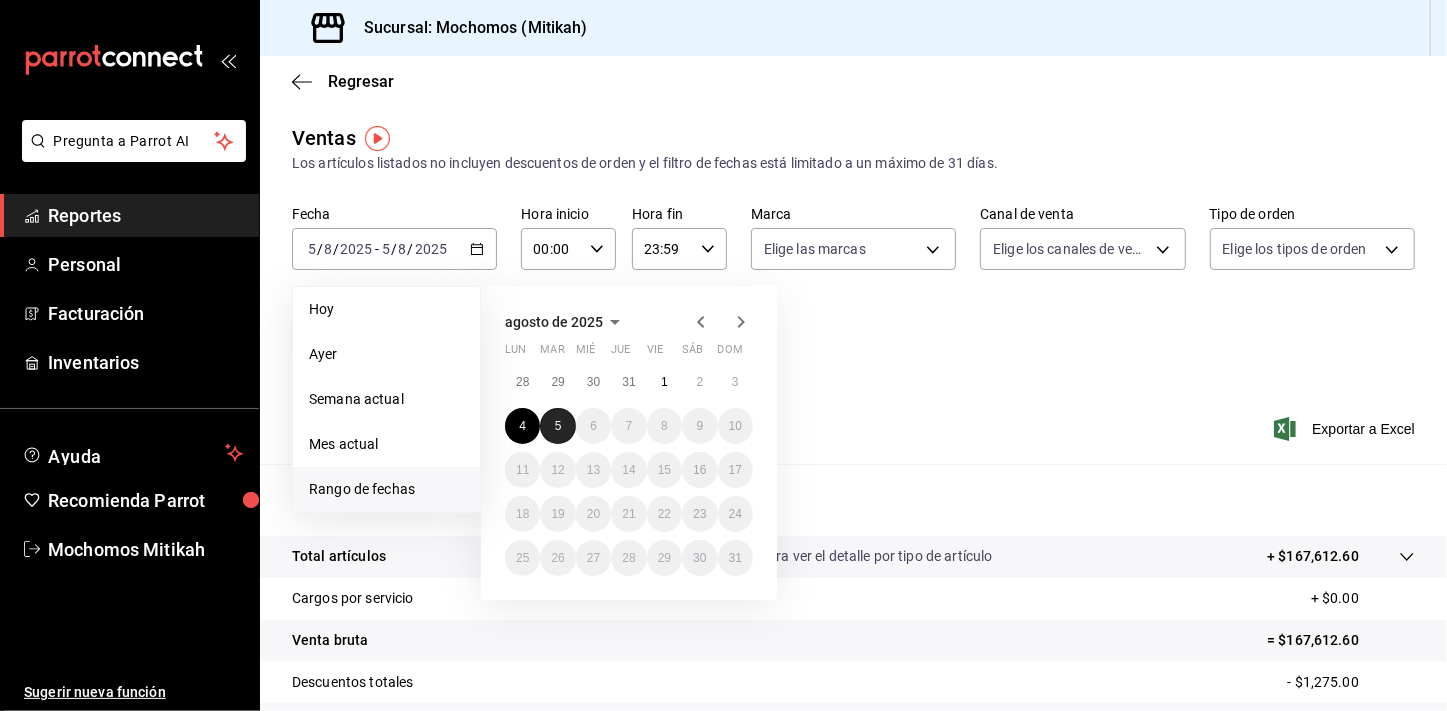 click on "5" at bounding box center (557, 426) 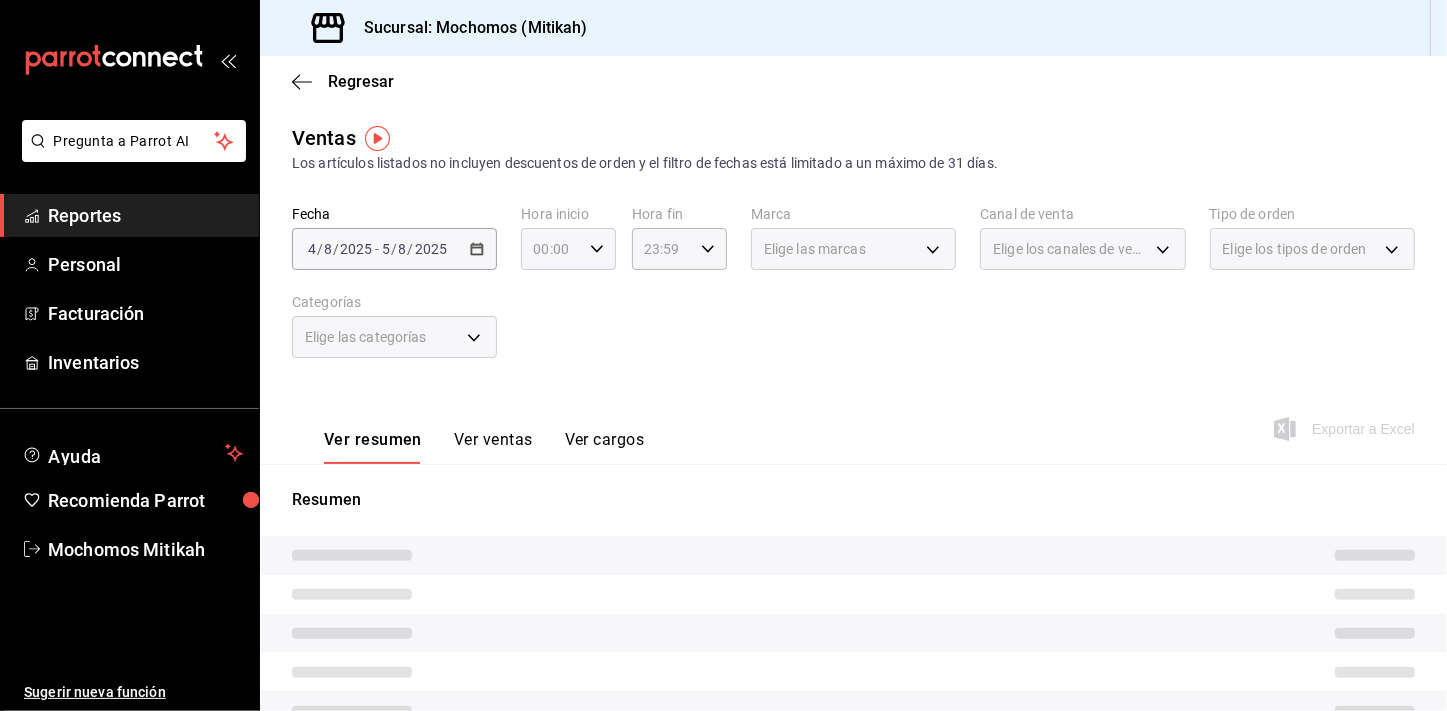 click 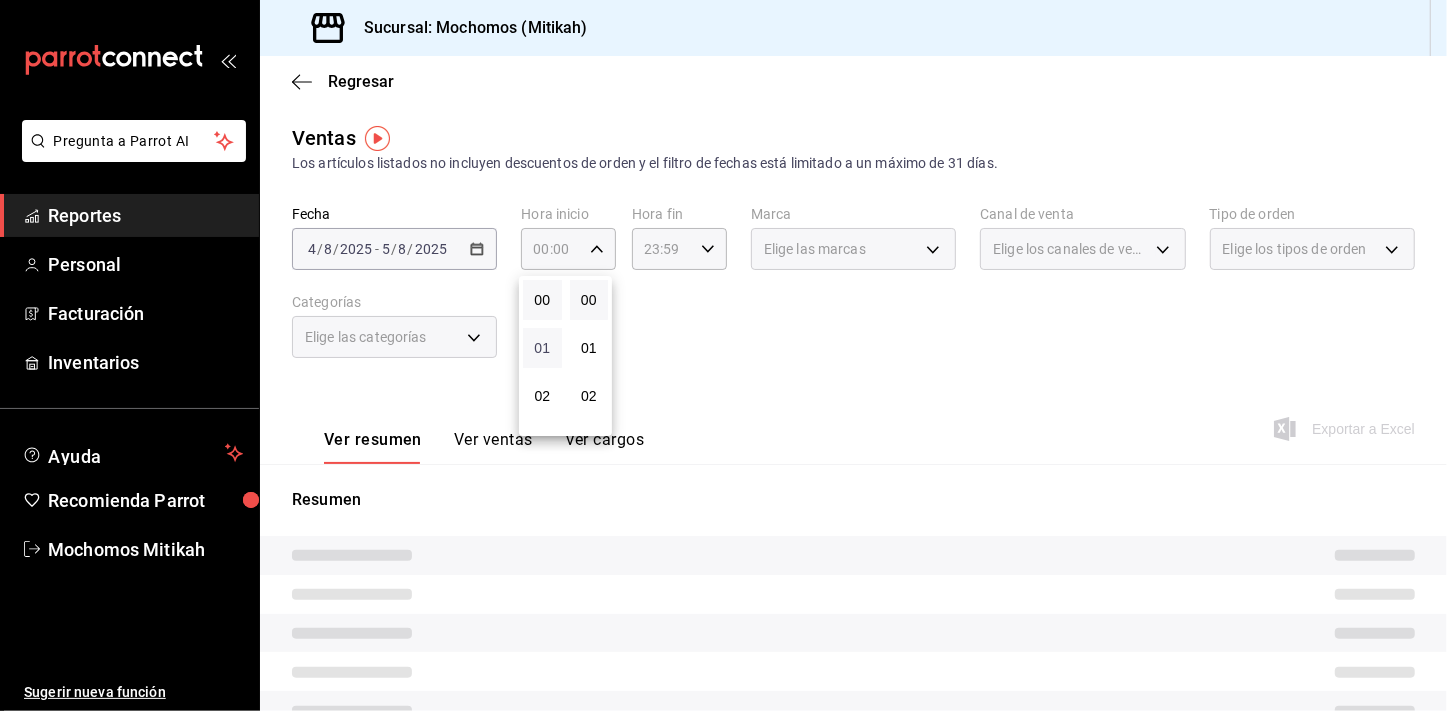 click on "01" at bounding box center [542, 348] 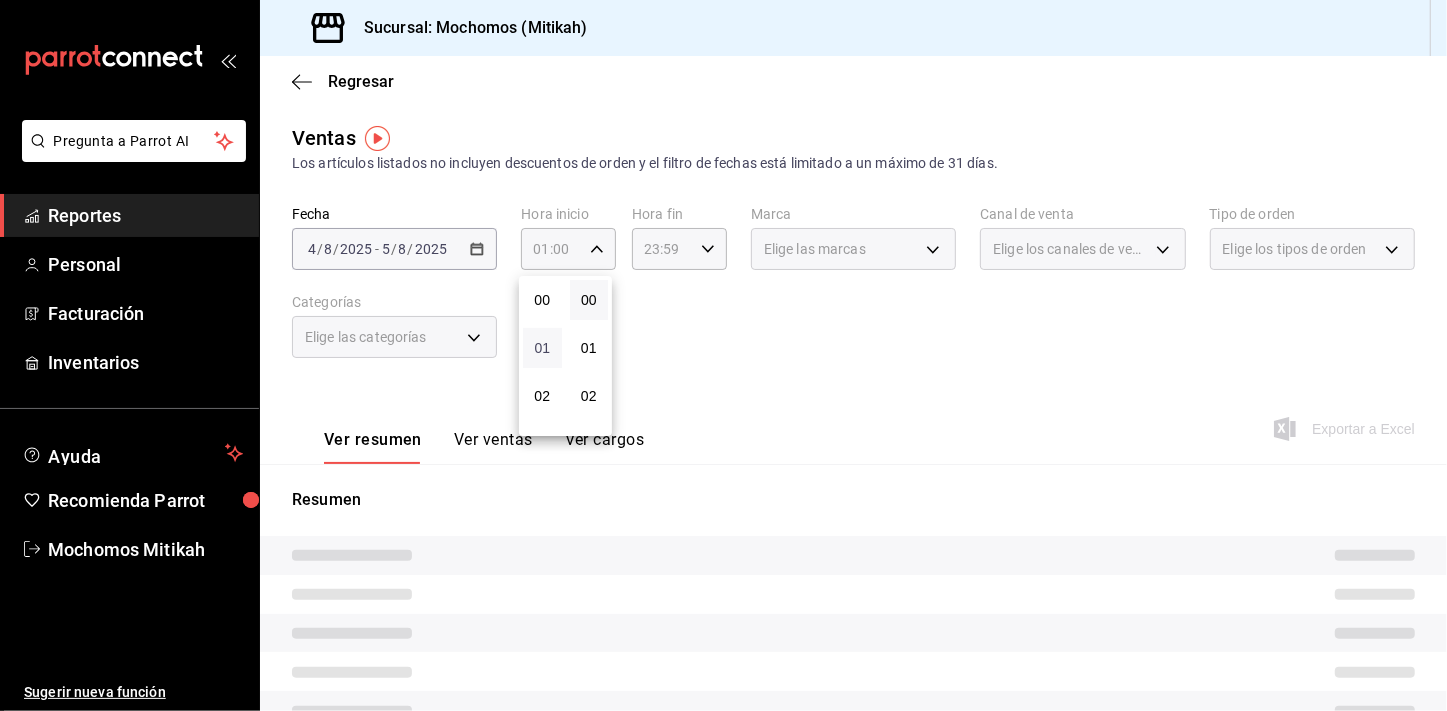 type 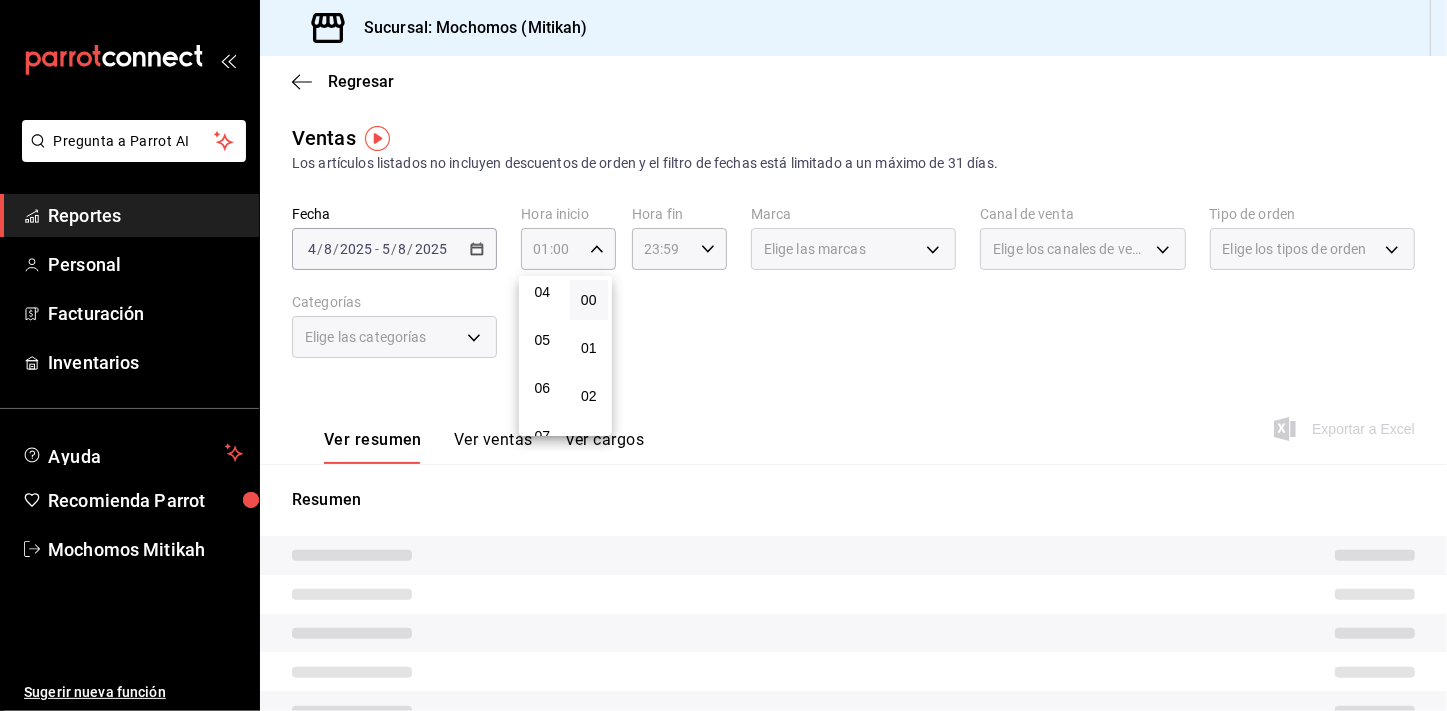scroll, scrollTop: 218, scrollLeft: 0, axis: vertical 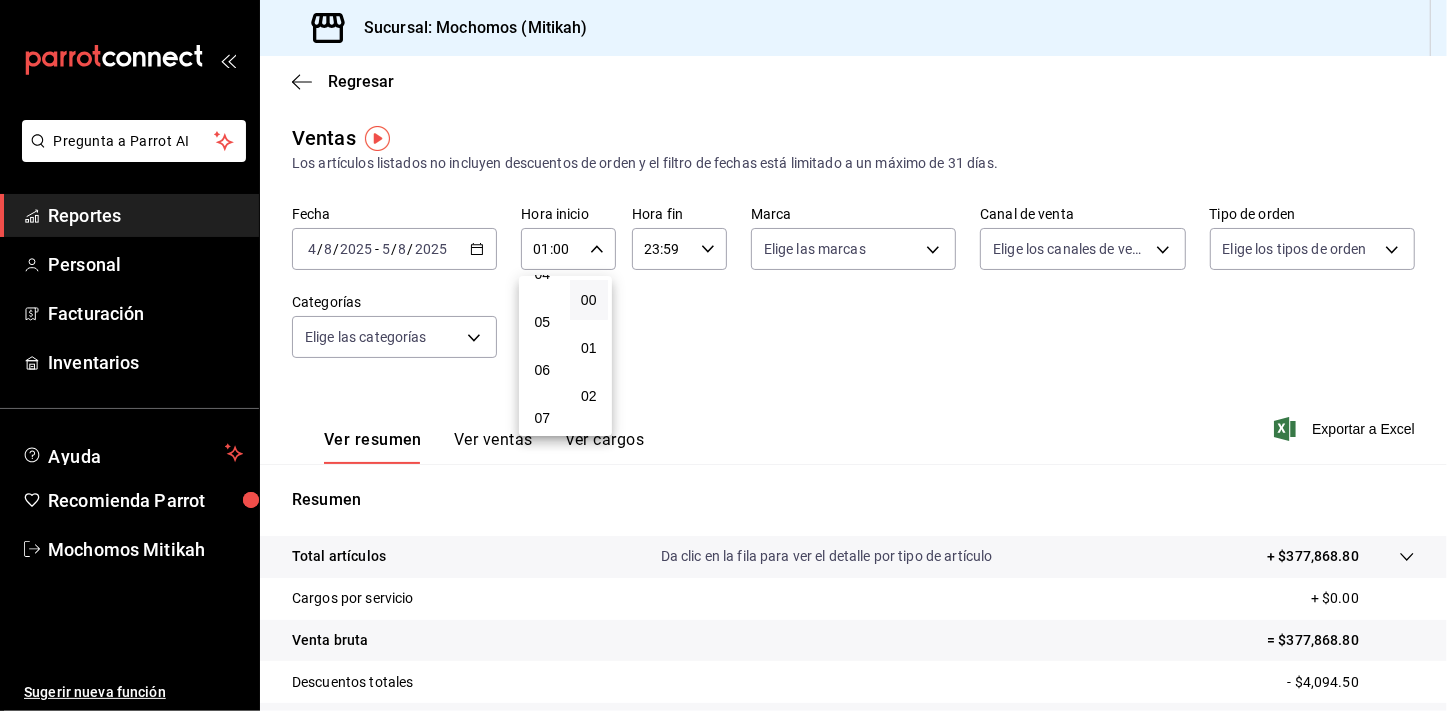 click on "05" at bounding box center [542, 322] 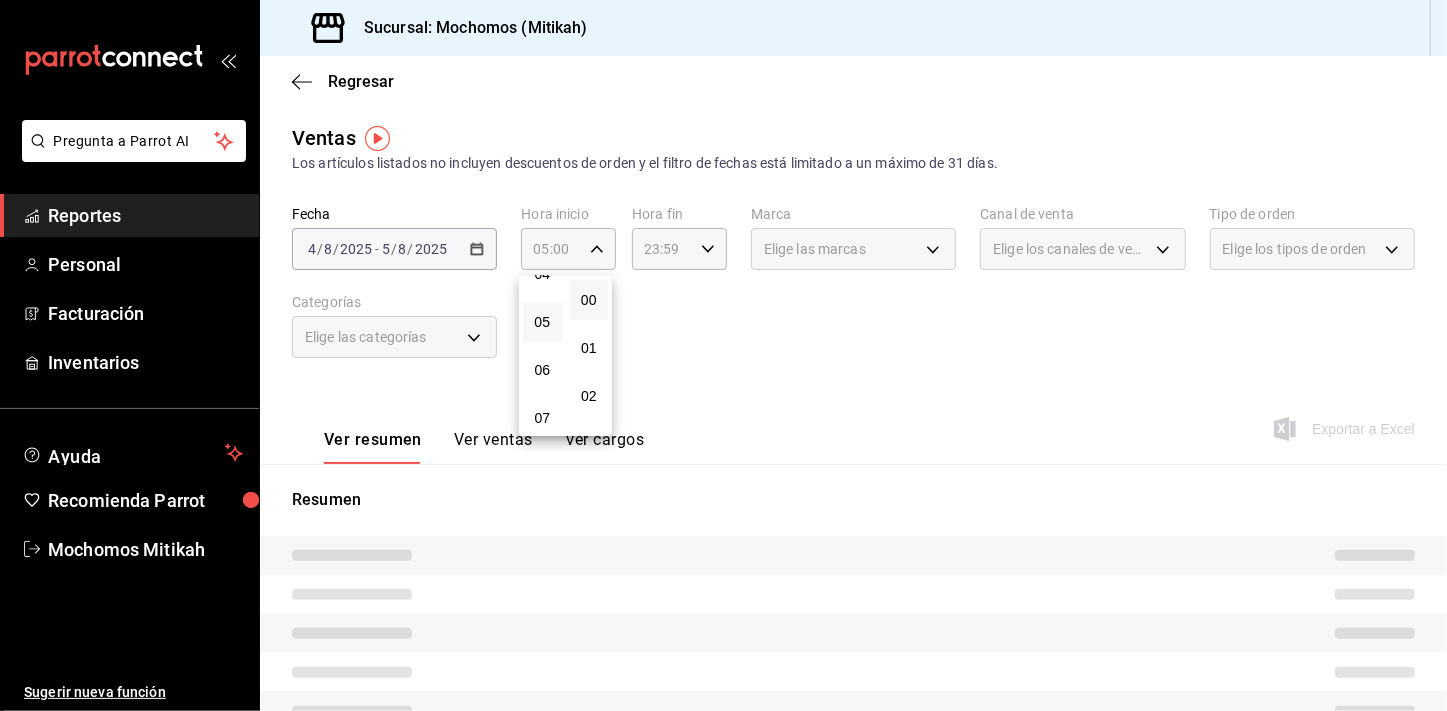 click at bounding box center (723, 355) 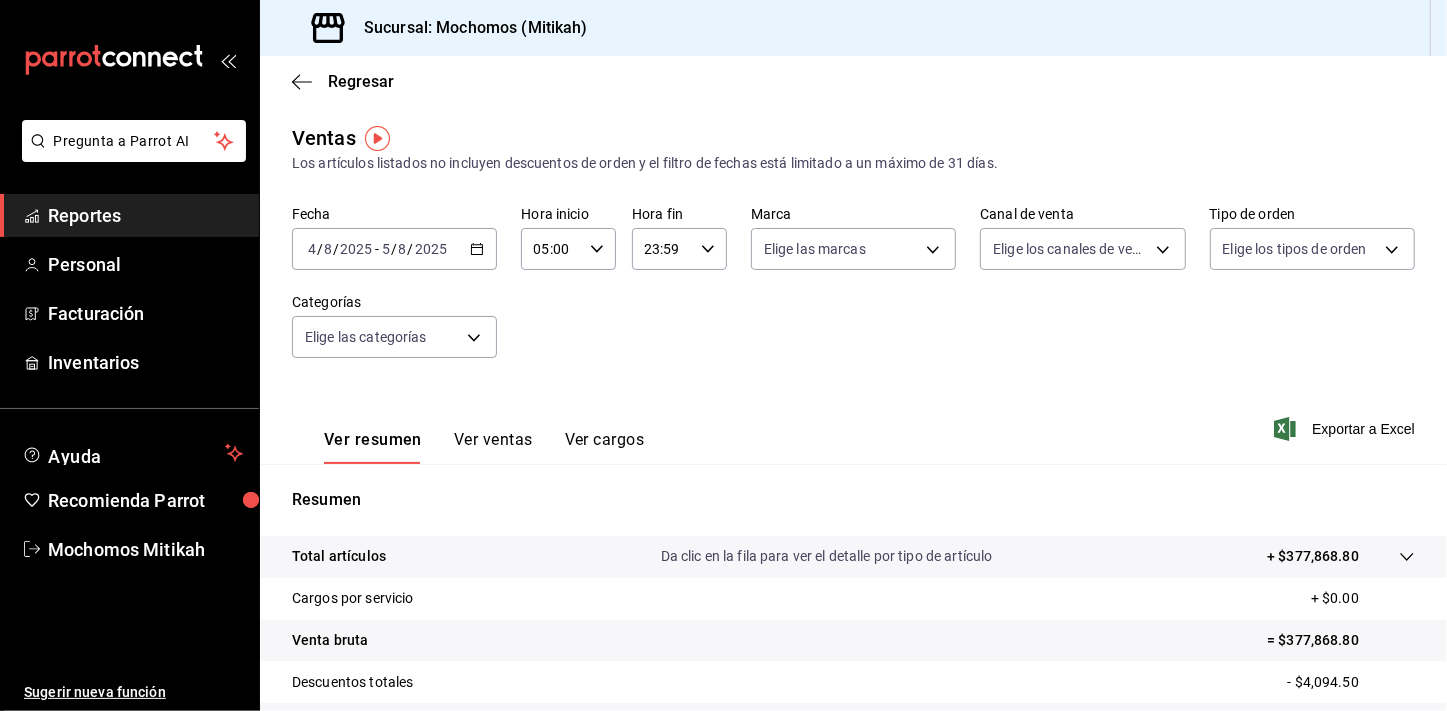 click on "23:59 Hora fin" at bounding box center [679, 249] 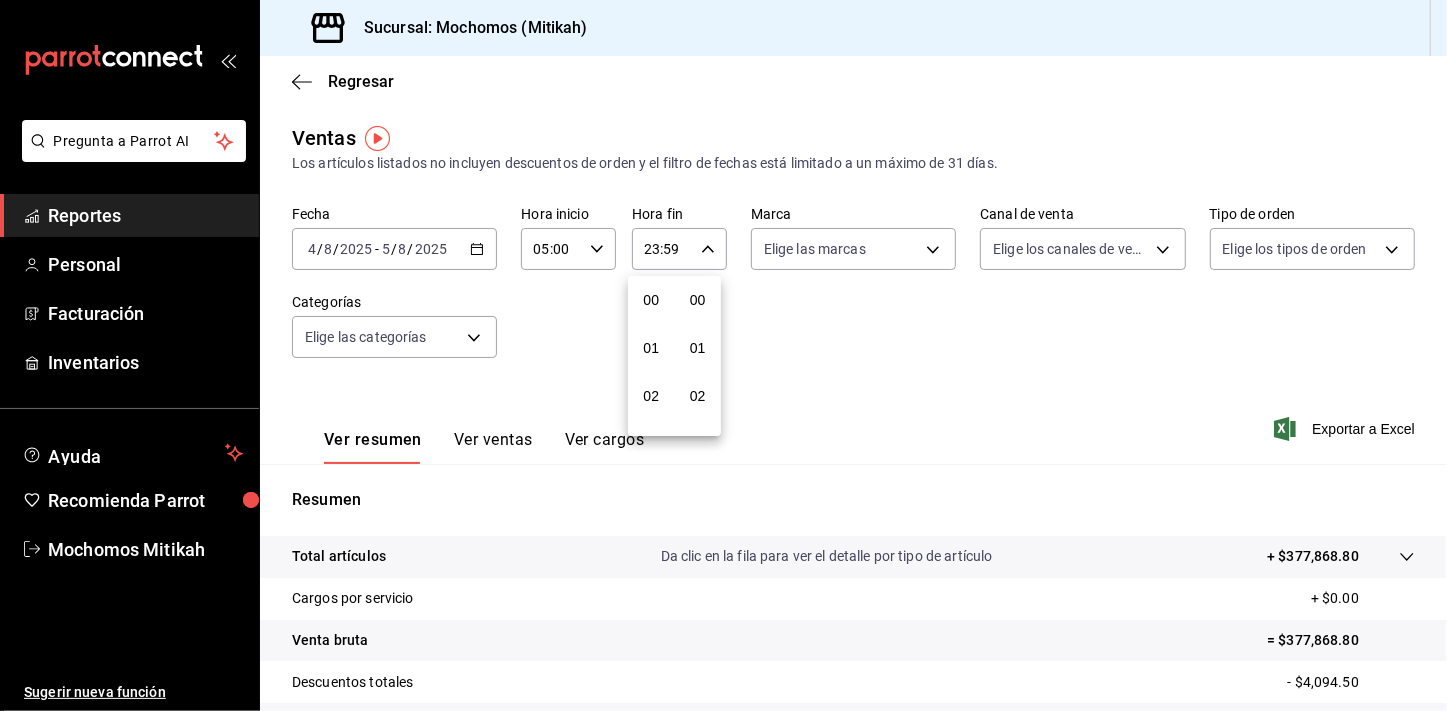 scroll, scrollTop: 1000, scrollLeft: 0, axis: vertical 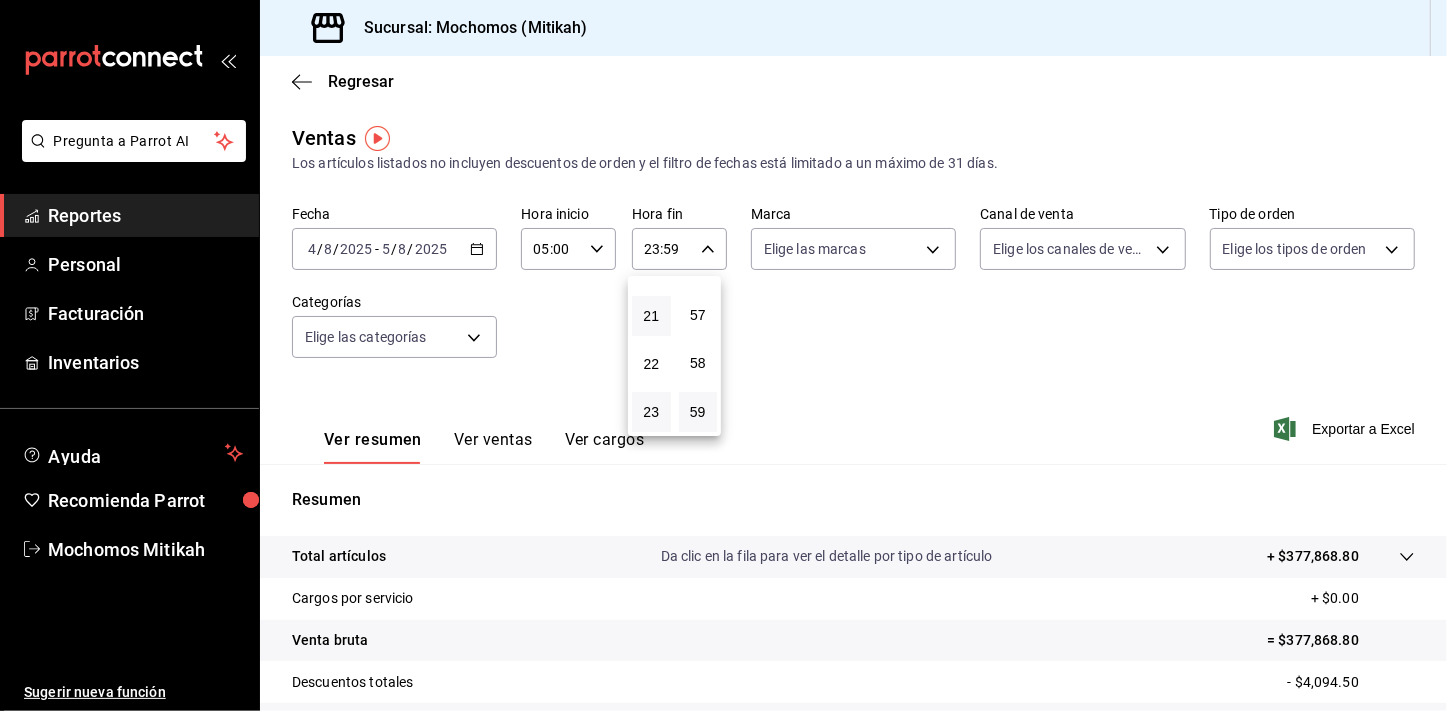 click on "21" at bounding box center [651, 316] 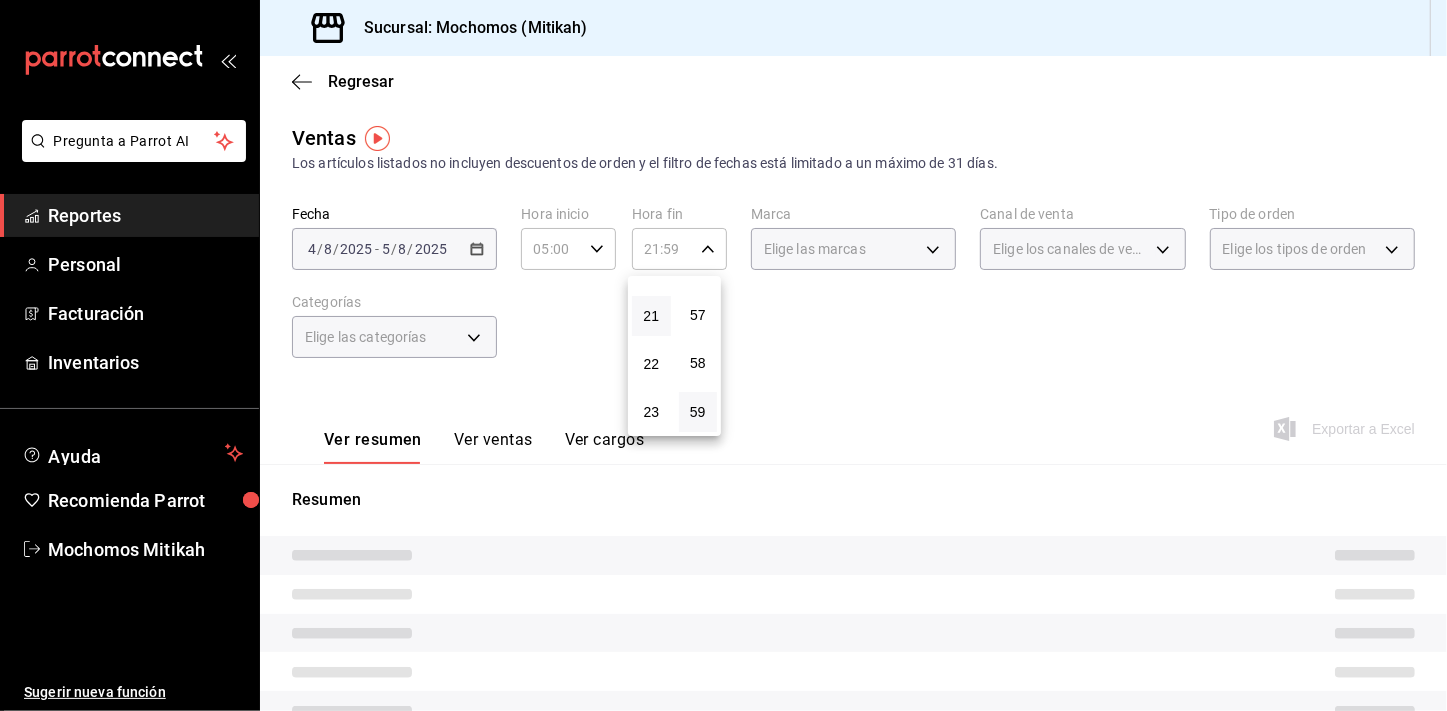 type 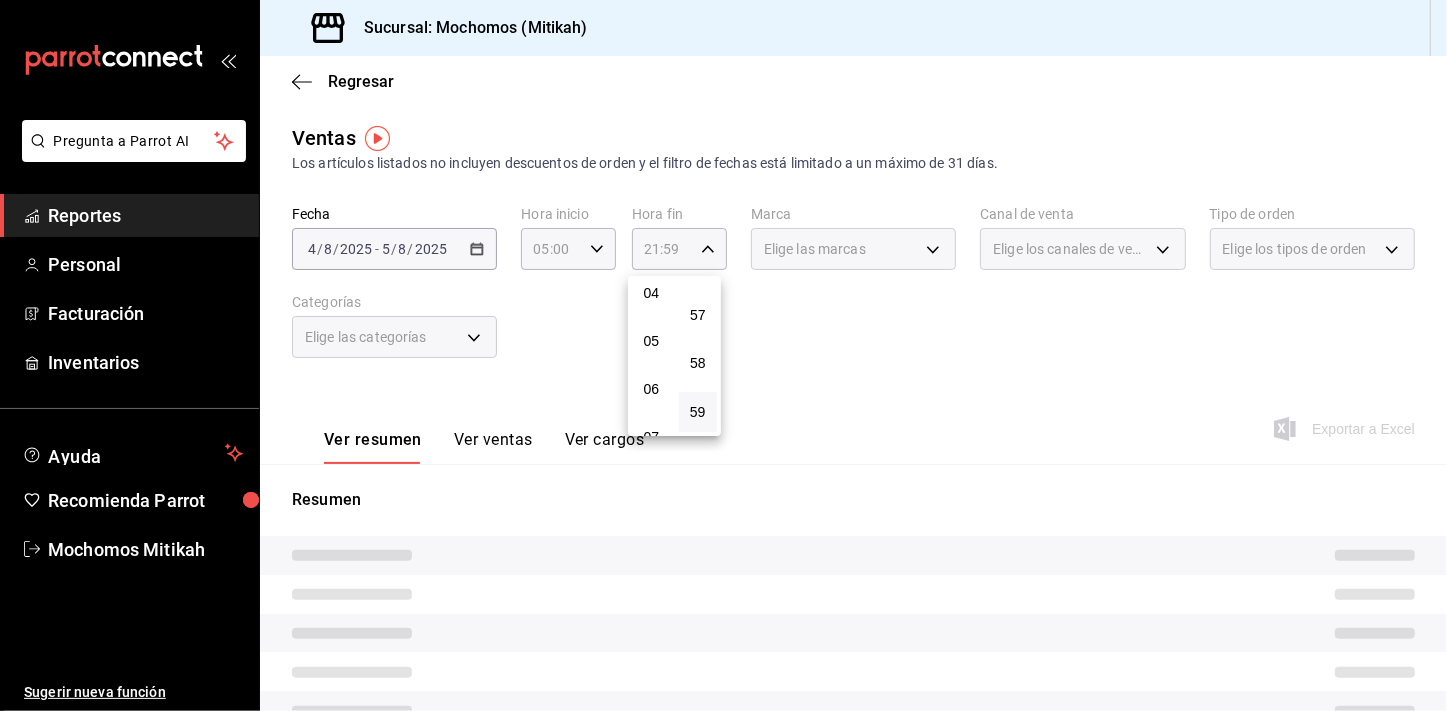 scroll, scrollTop: 200, scrollLeft: 0, axis: vertical 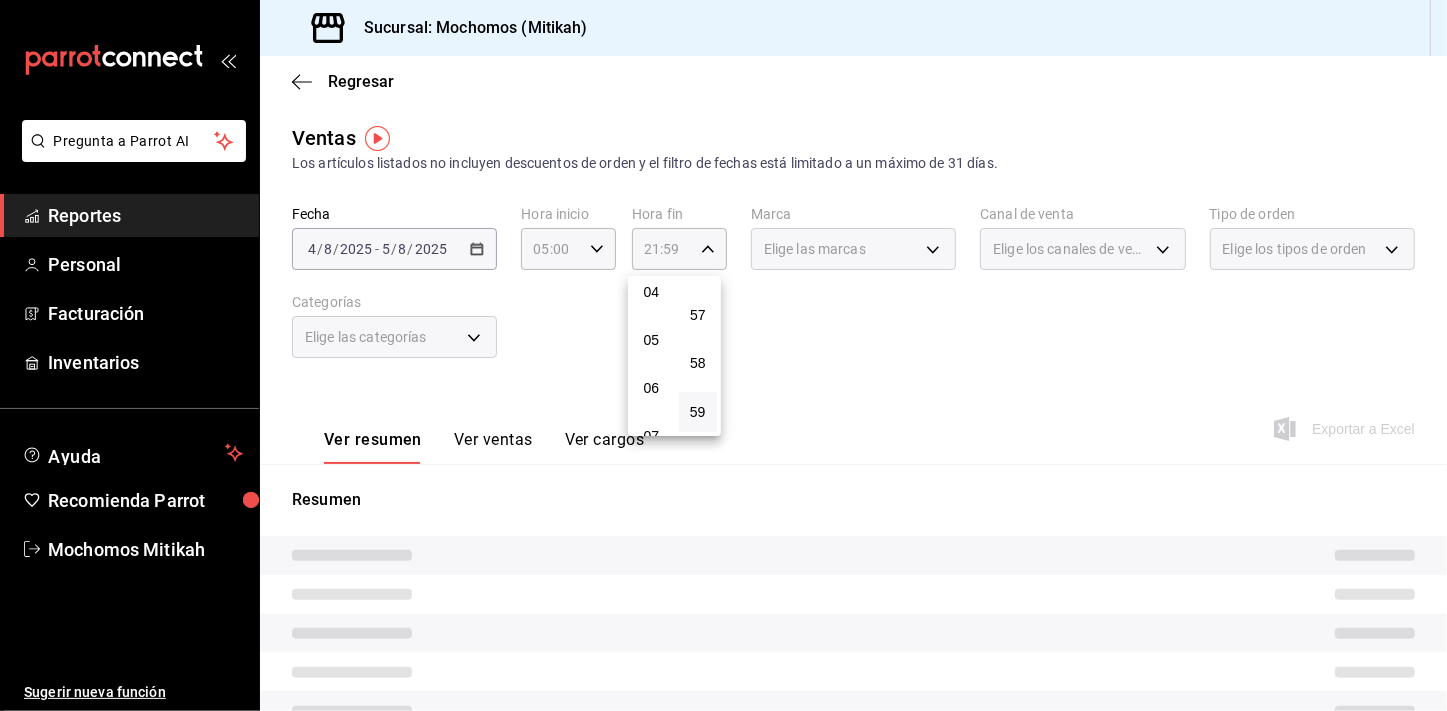 click on "04" at bounding box center (651, 292) 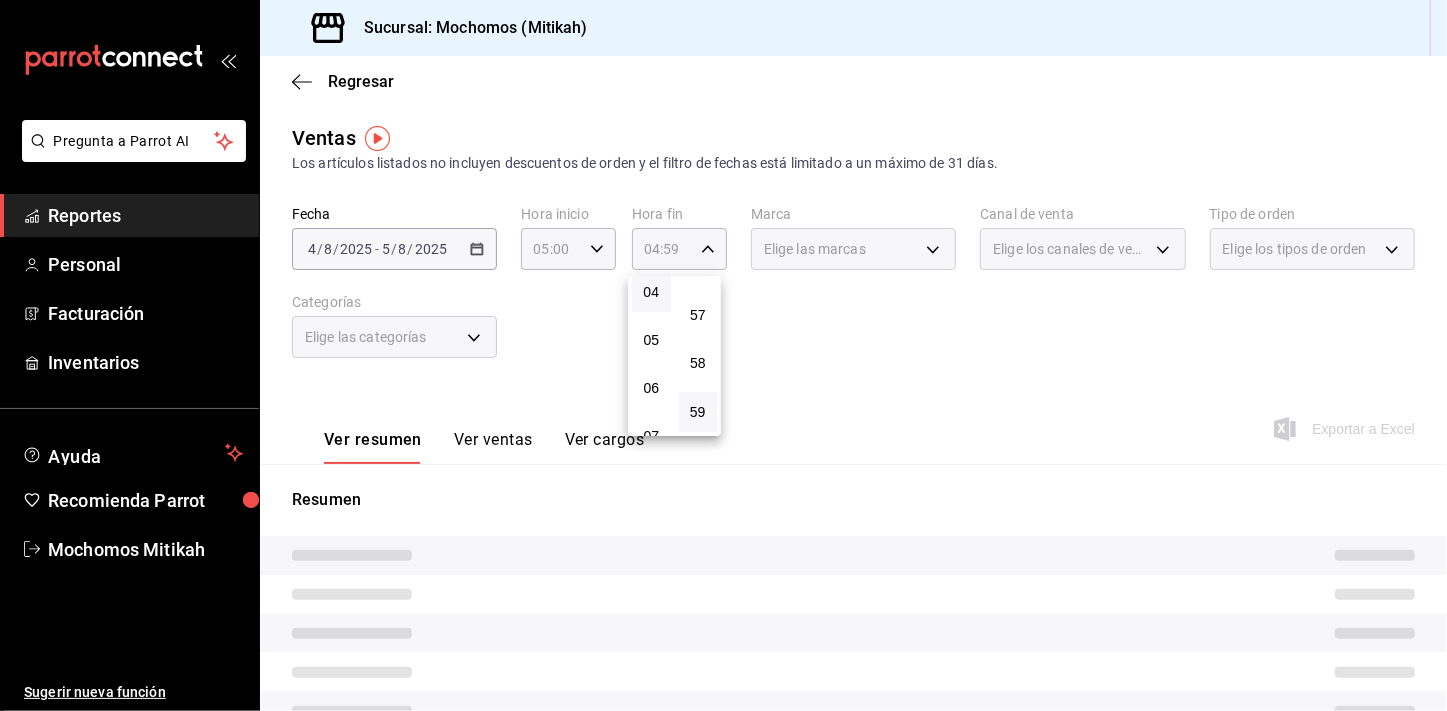 click at bounding box center [723, 355] 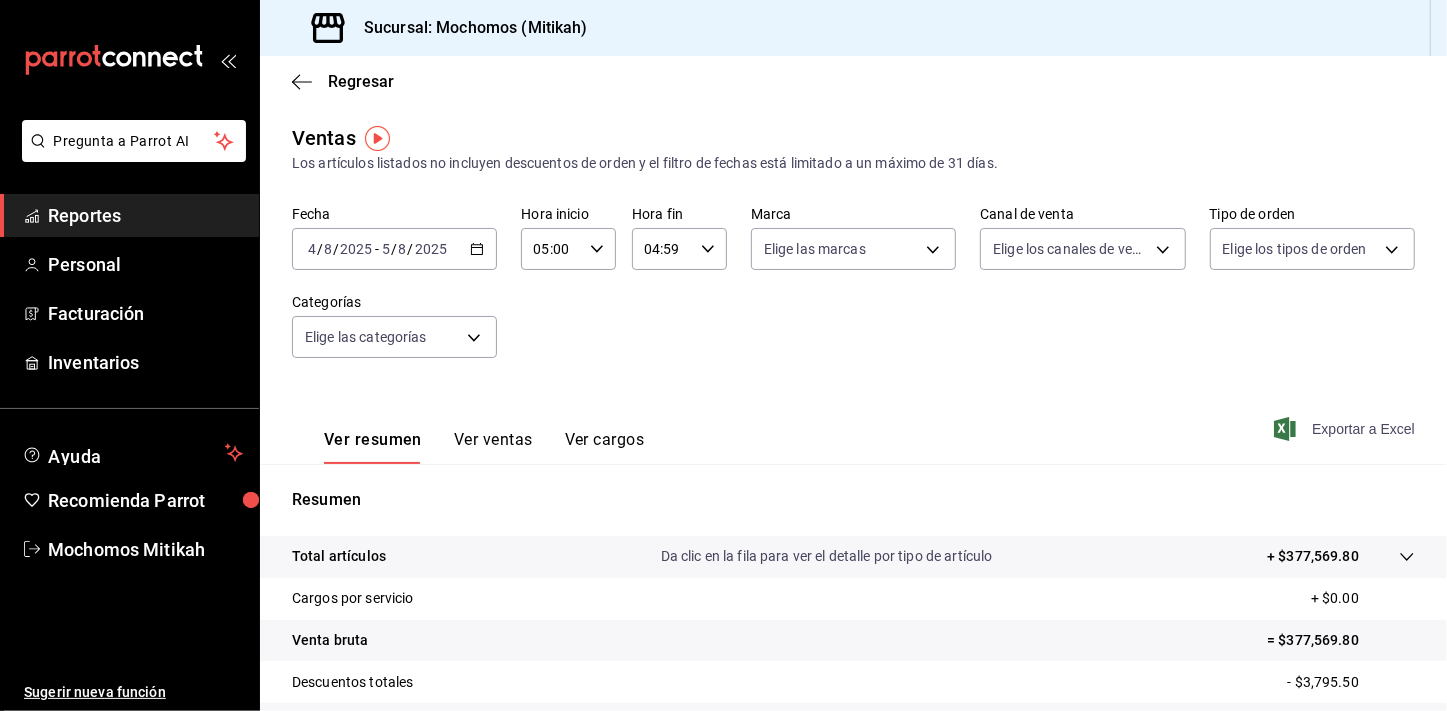 click on "Exportar a Excel" at bounding box center (1346, 429) 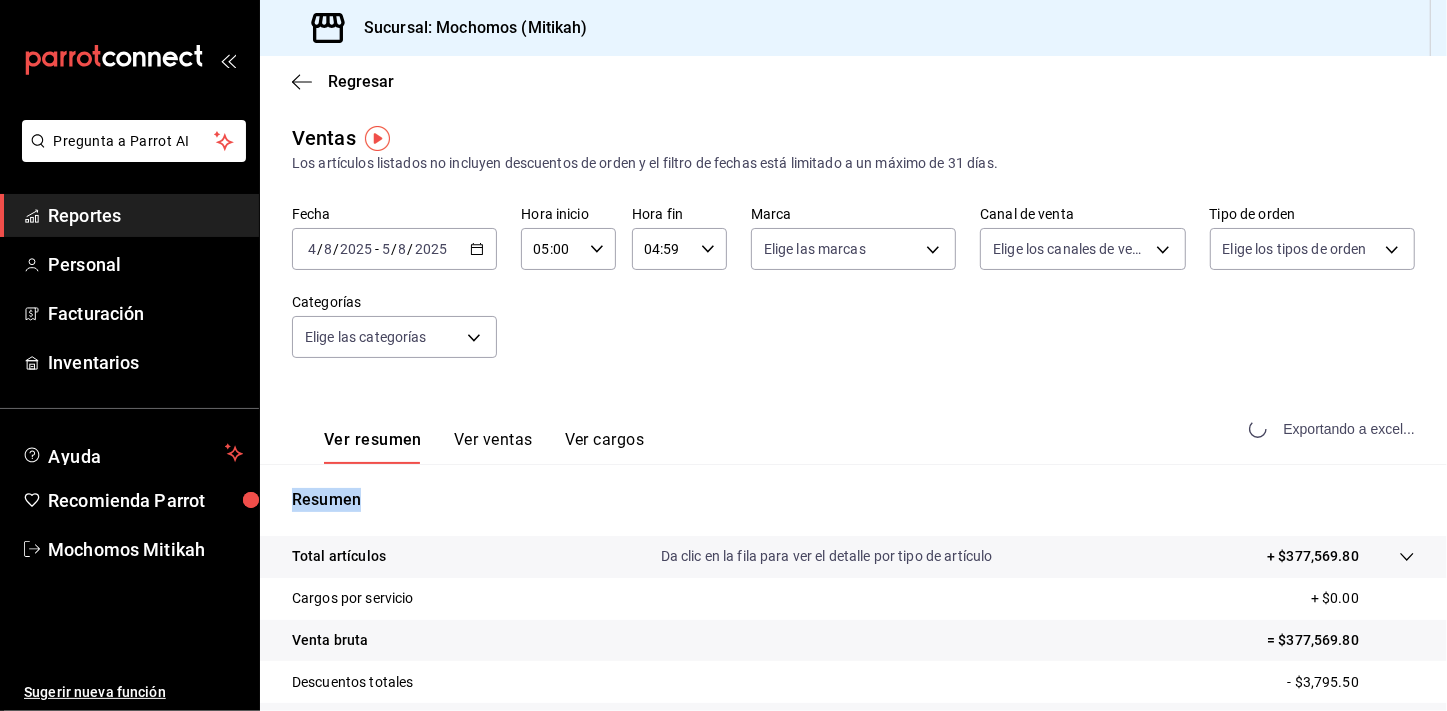 click on "Exportando a excel..." at bounding box center (1334, 429) 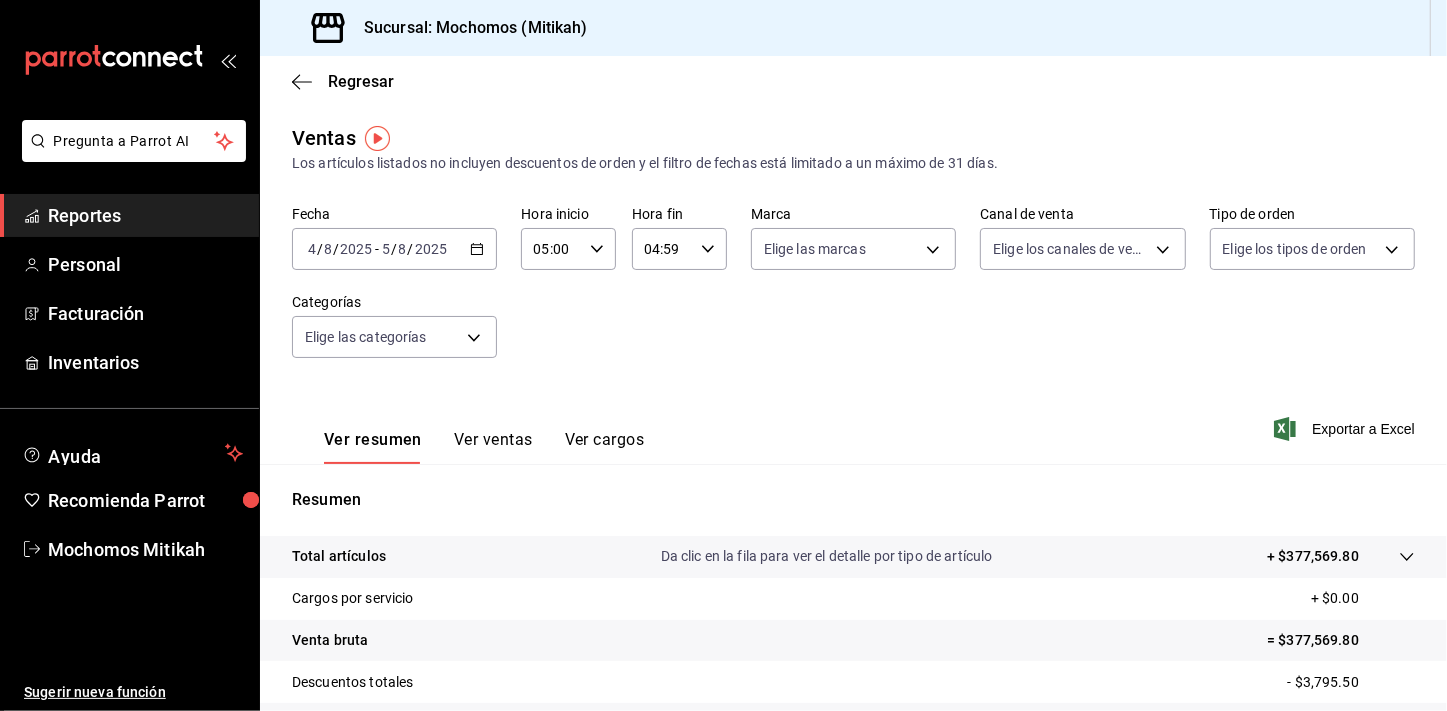 click on "[DATE] [NUMBER] / [NUMBER] [DATE] - [DATE] [NUMBER] / [NUMBER] [DATE]" at bounding box center (394, 249) 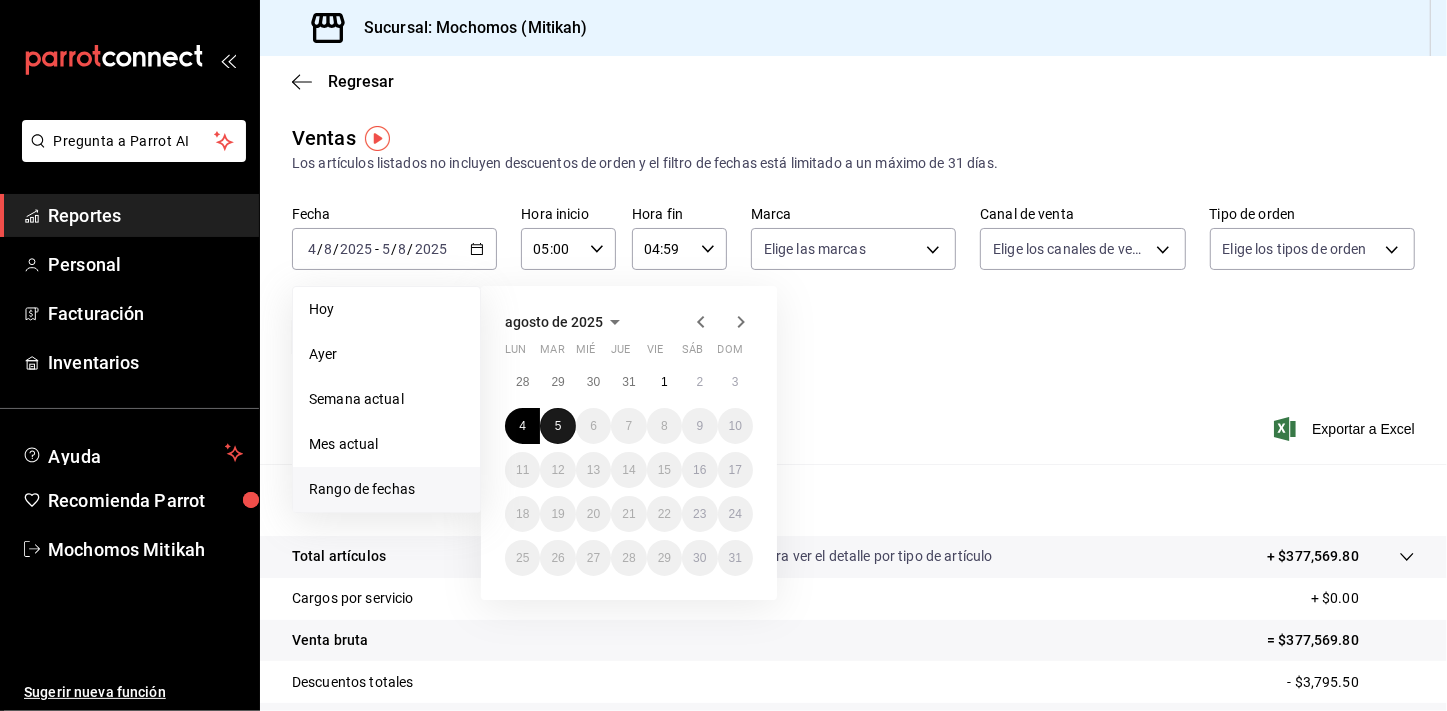 click on "5" at bounding box center (557, 426) 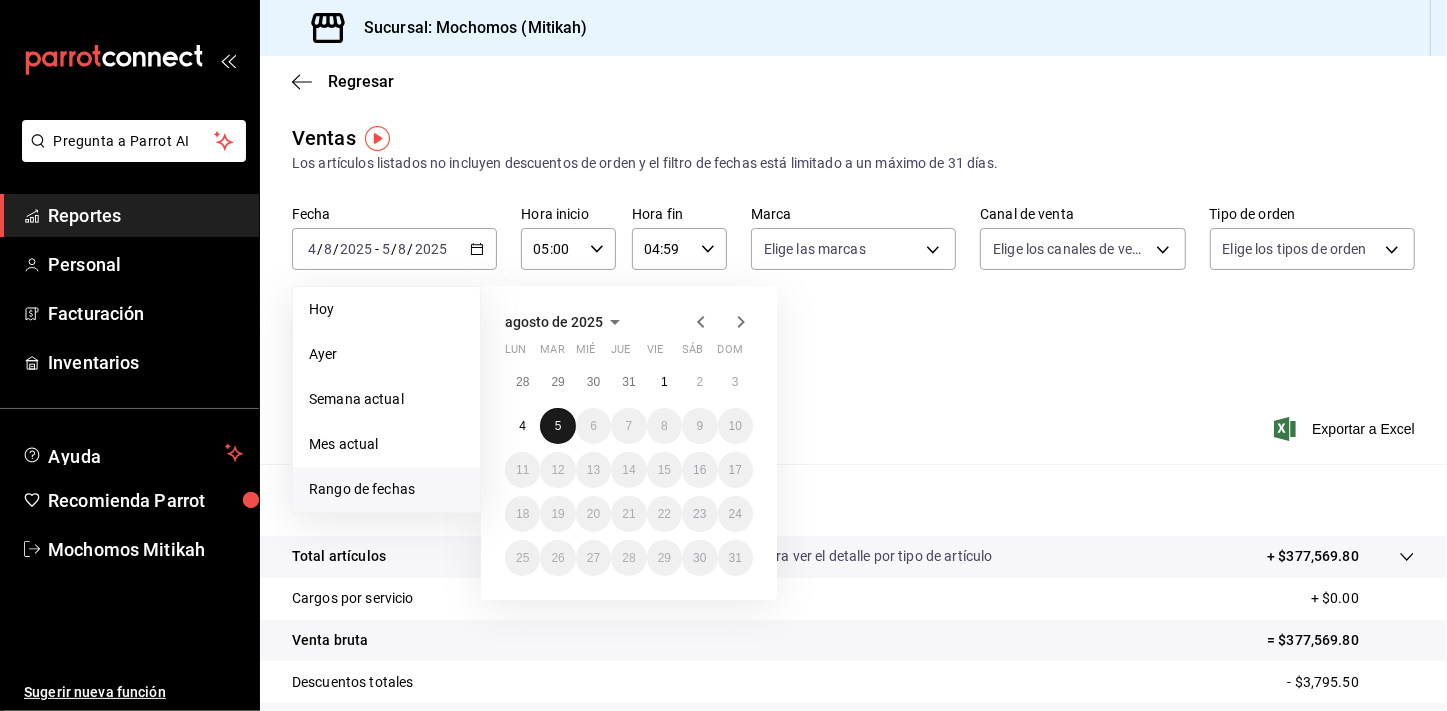 click on "5" at bounding box center [557, 426] 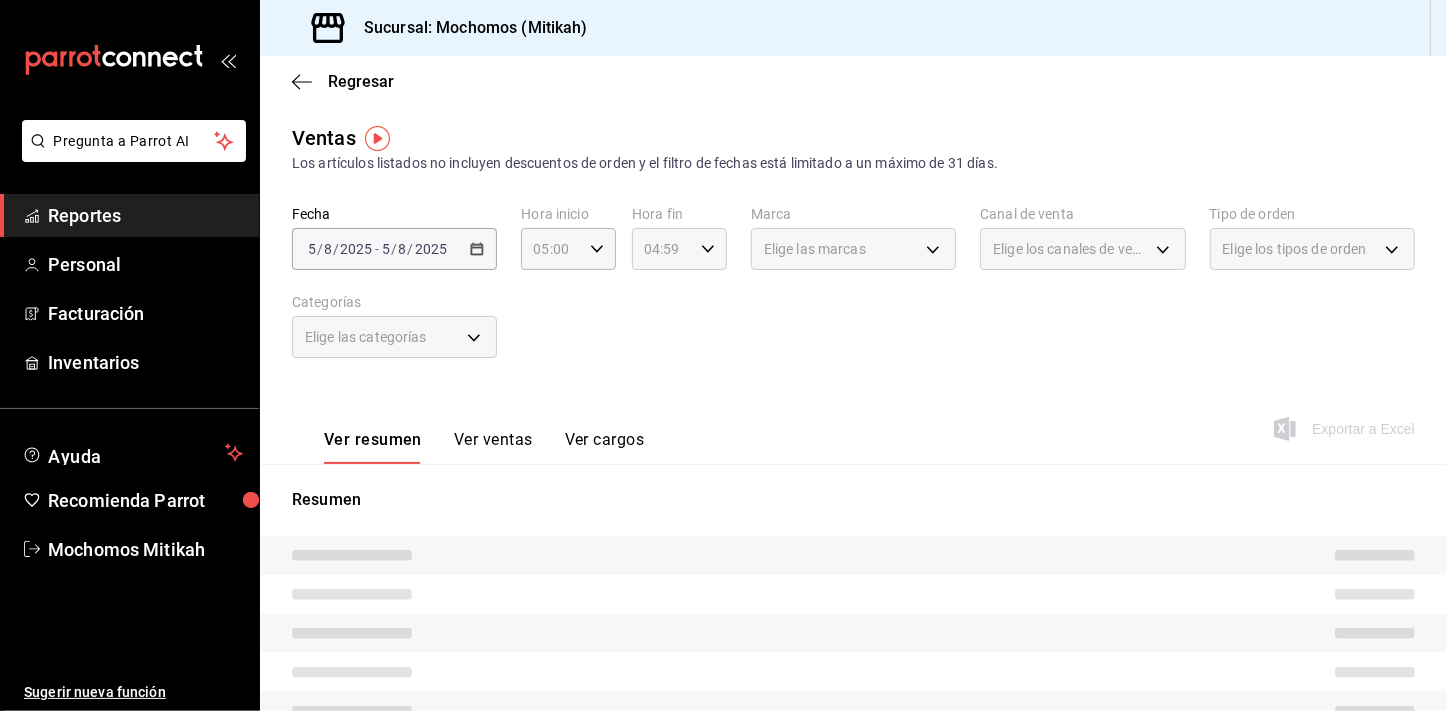 click on "04:59 Hora fin" at bounding box center [679, 249] 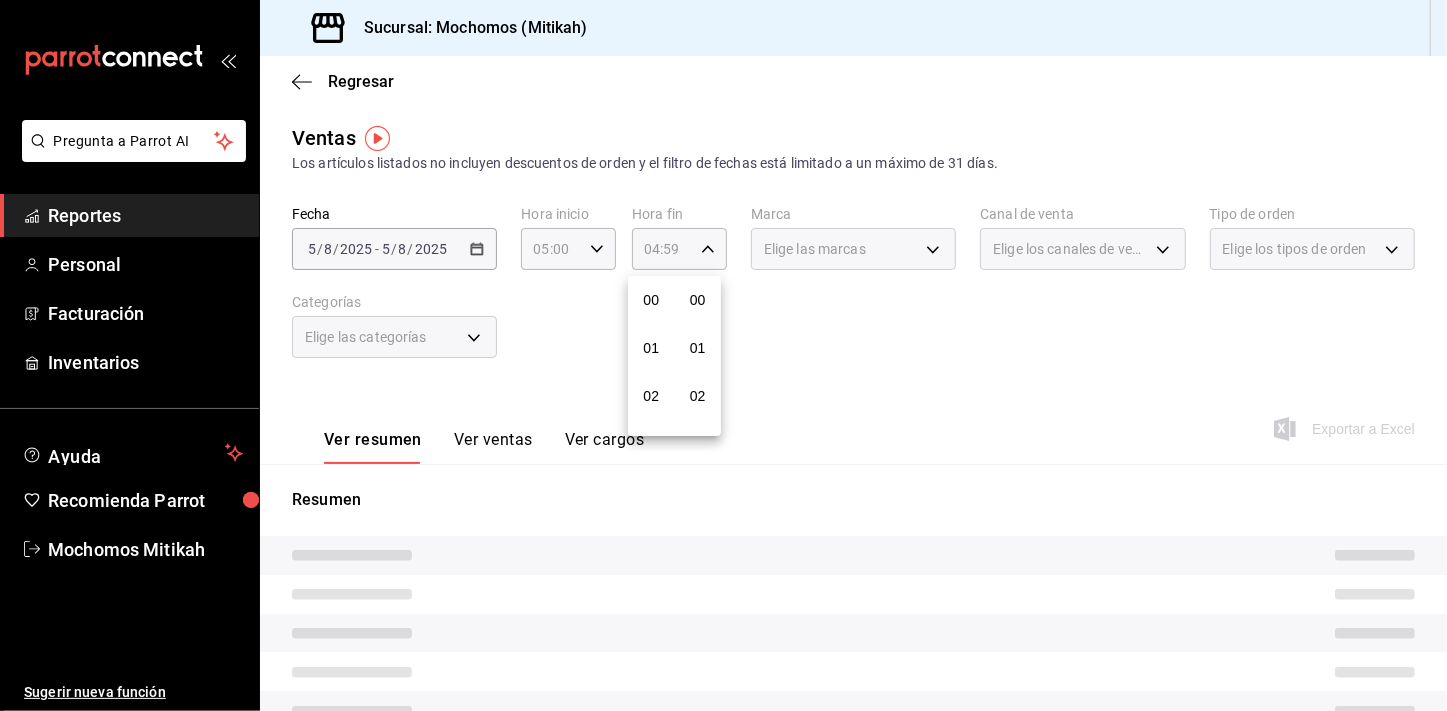 scroll, scrollTop: 193, scrollLeft: 0, axis: vertical 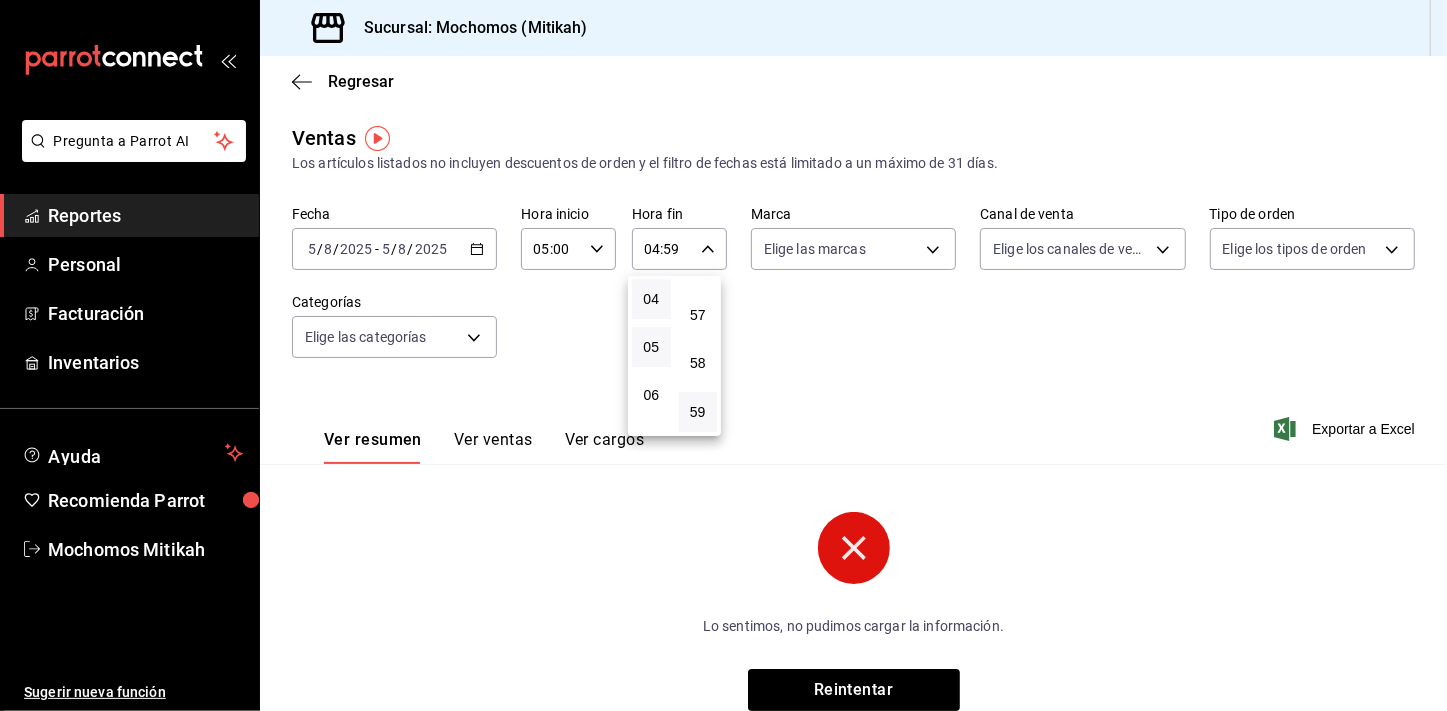 click on "05" at bounding box center (651, 347) 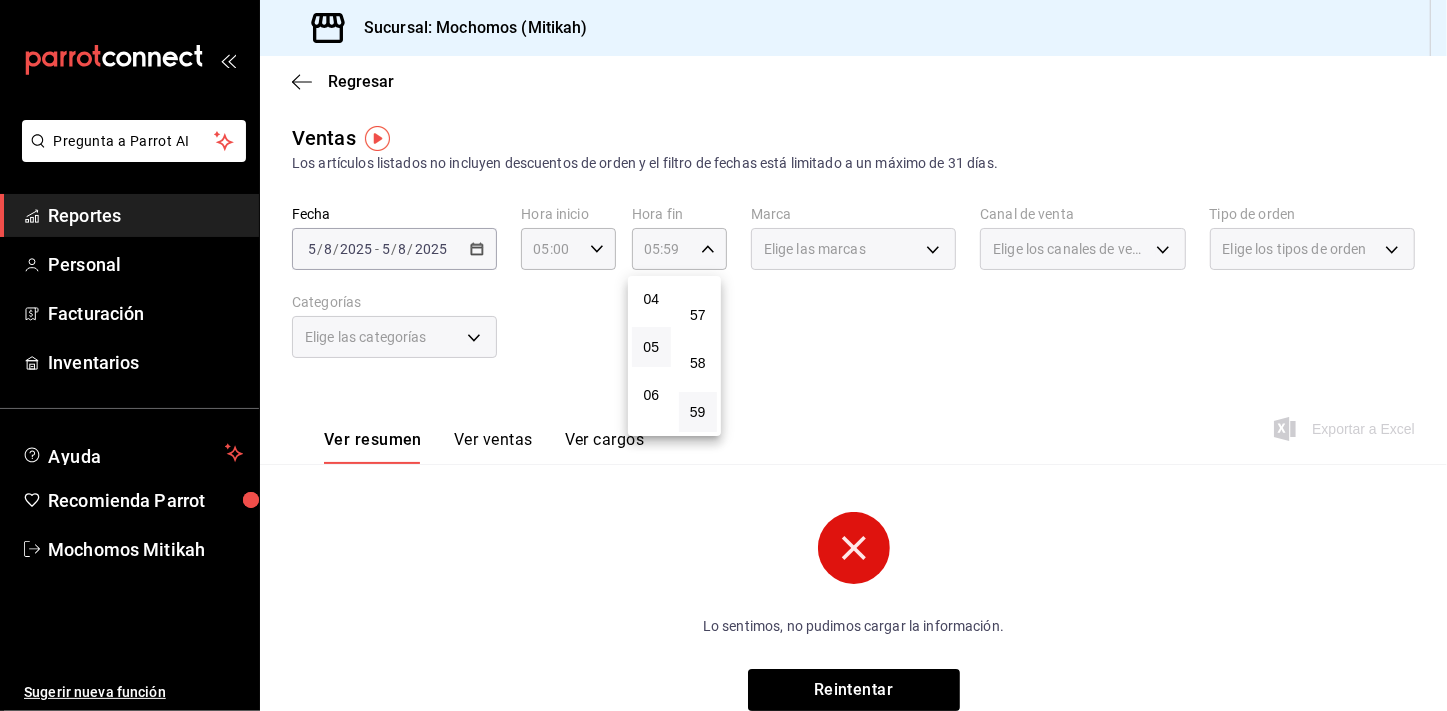 type 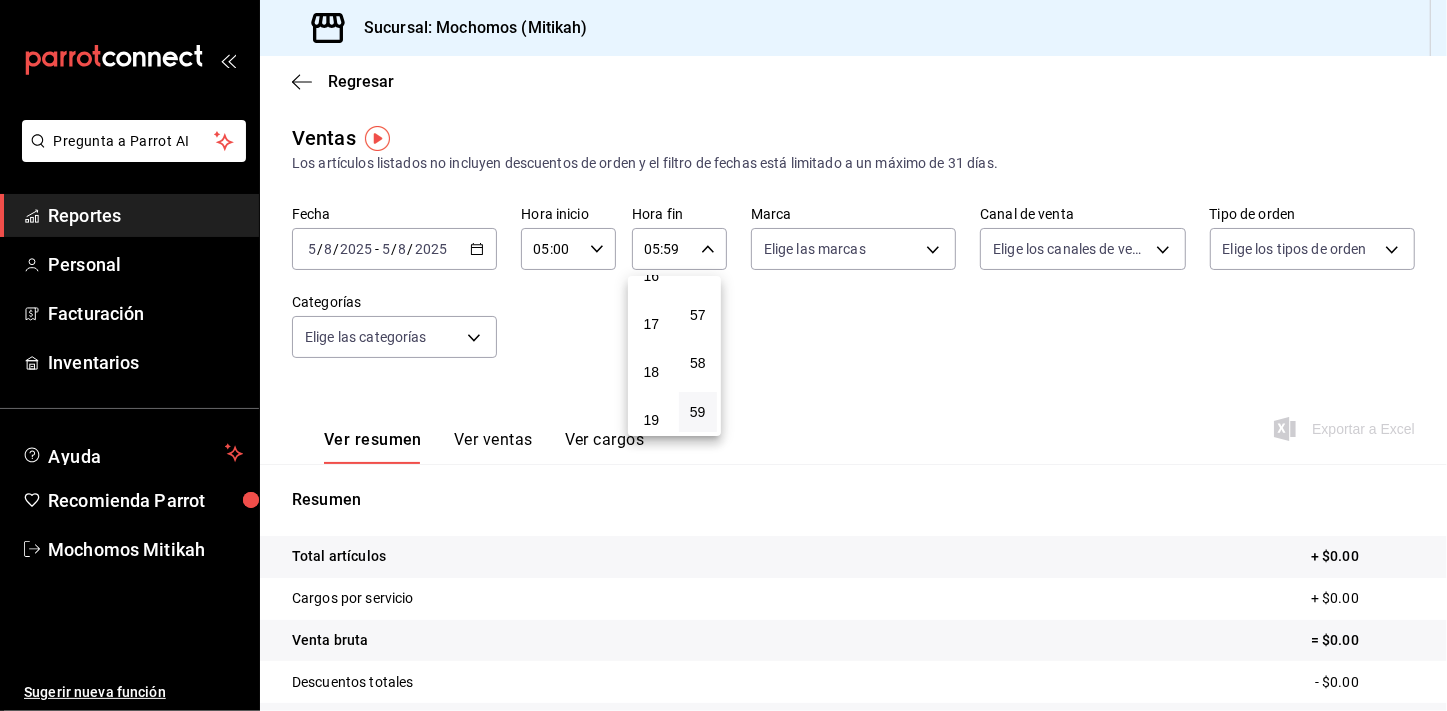 scroll, scrollTop: 848, scrollLeft: 0, axis: vertical 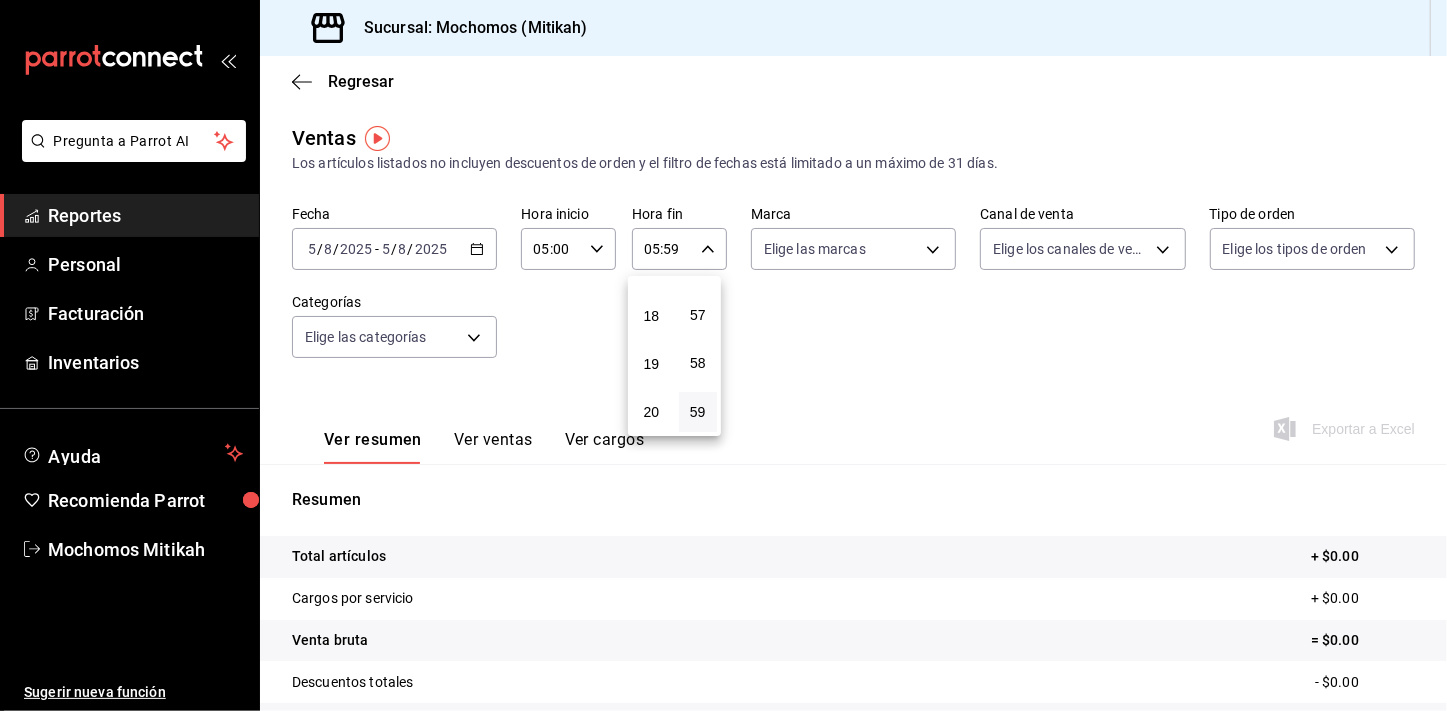 click at bounding box center [723, 355] 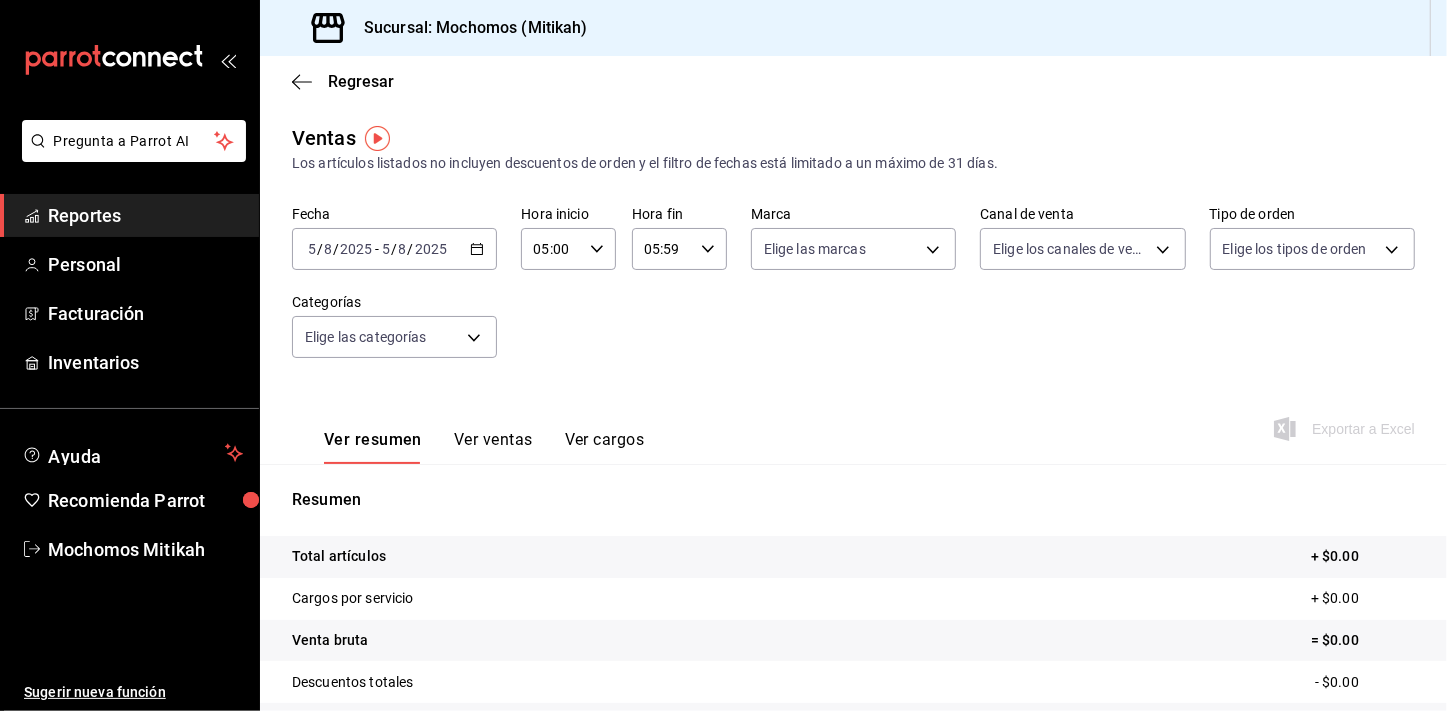 click on "Reportes" at bounding box center [145, 215] 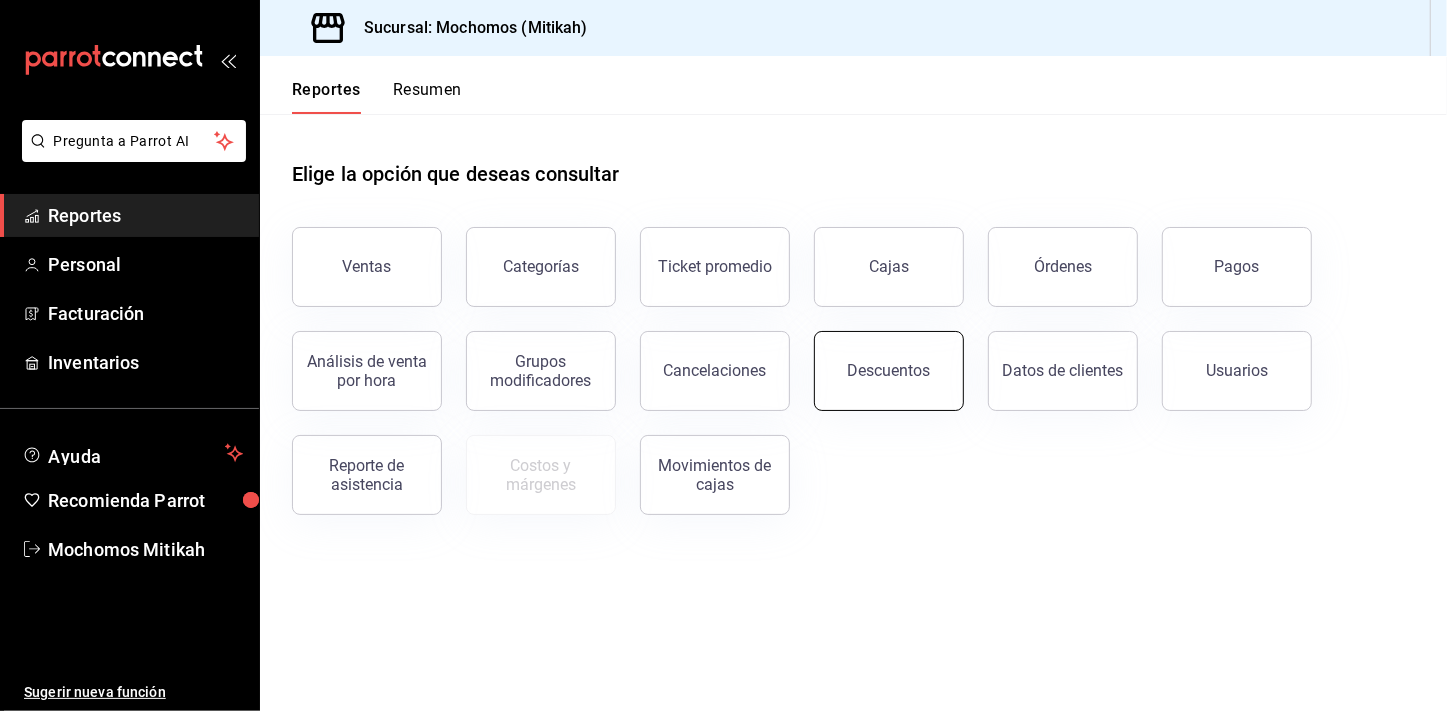 click on "Descuentos" at bounding box center [889, 370] 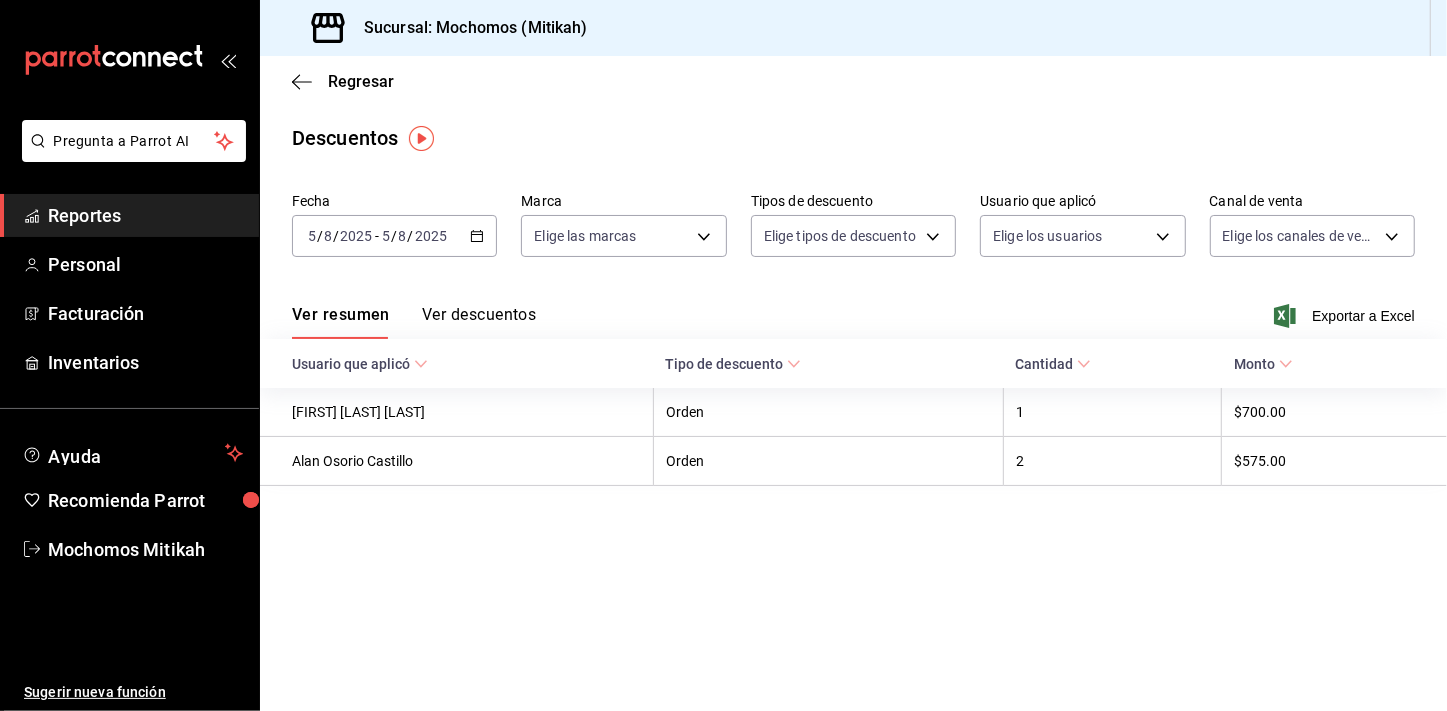 click 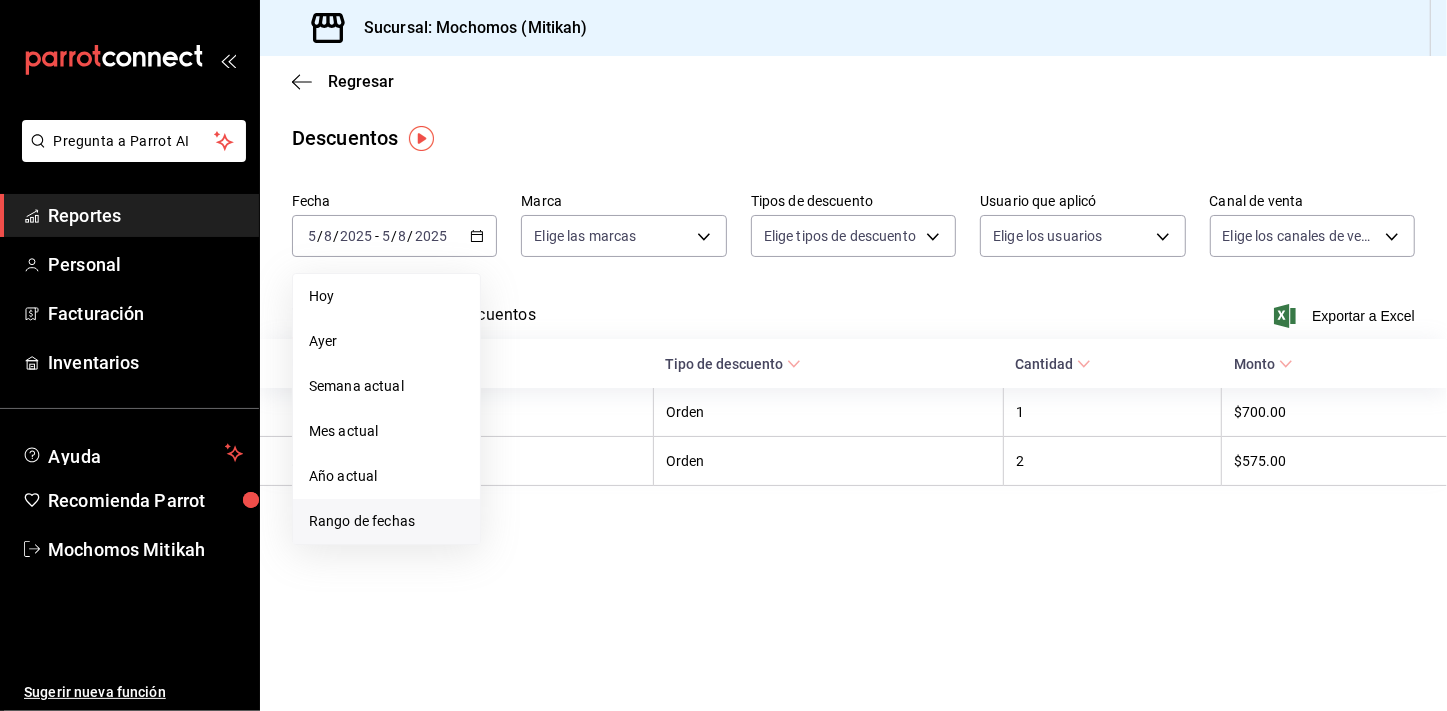 click on "Rango de fechas" at bounding box center [386, 521] 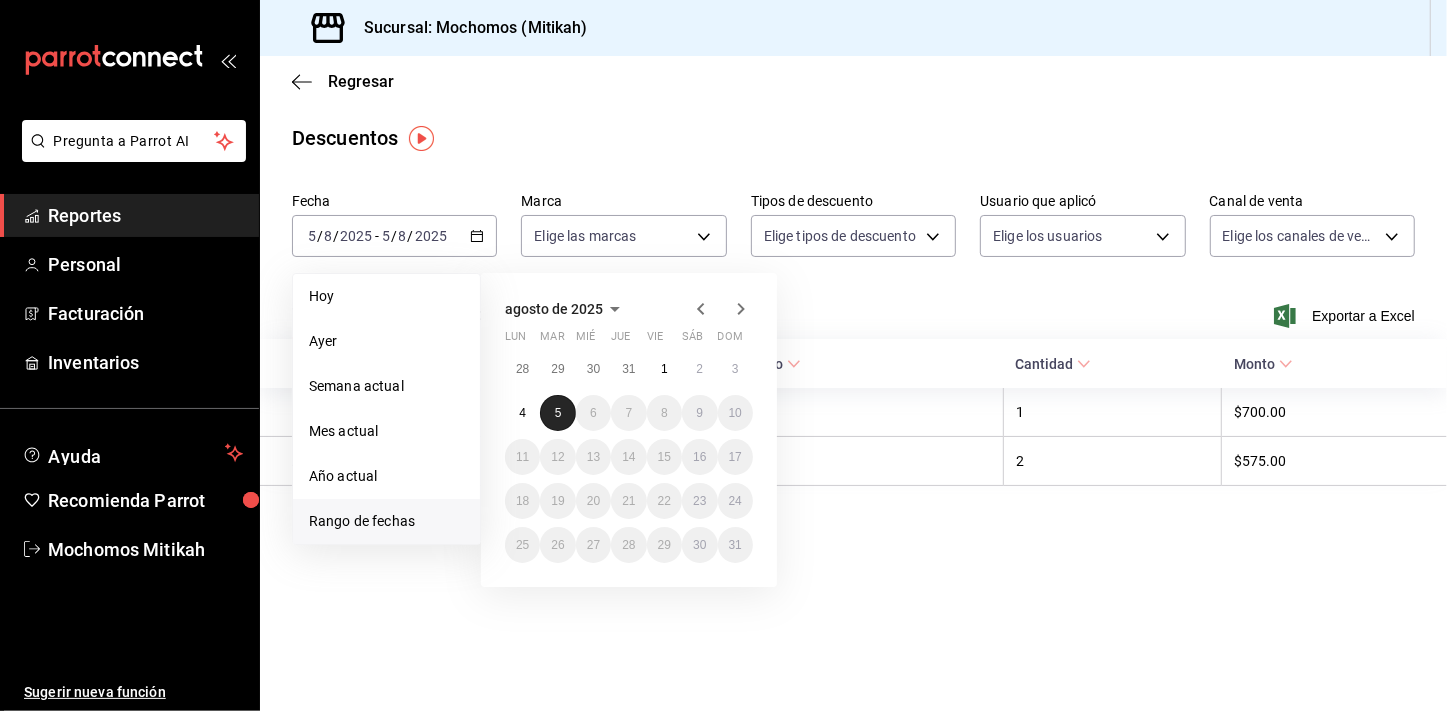 click on "5" at bounding box center (557, 413) 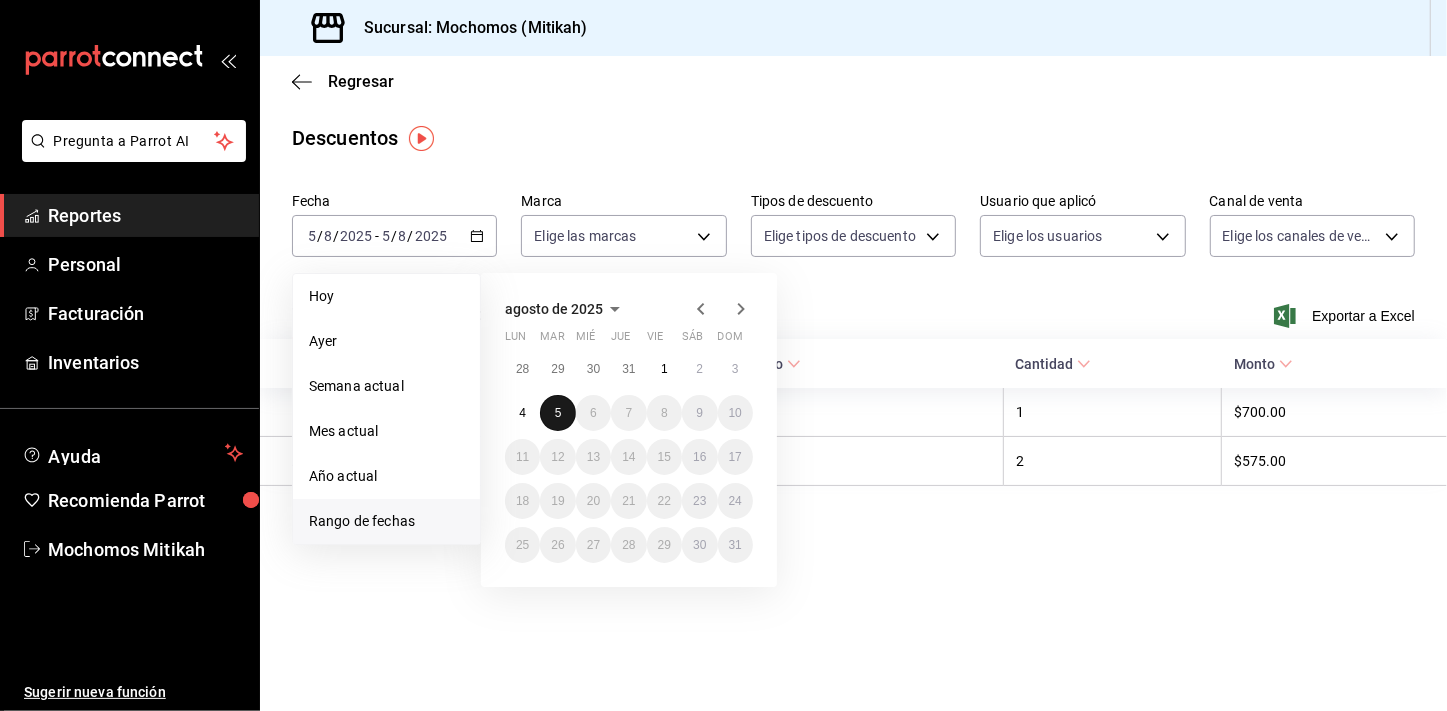 click on "5" at bounding box center [557, 413] 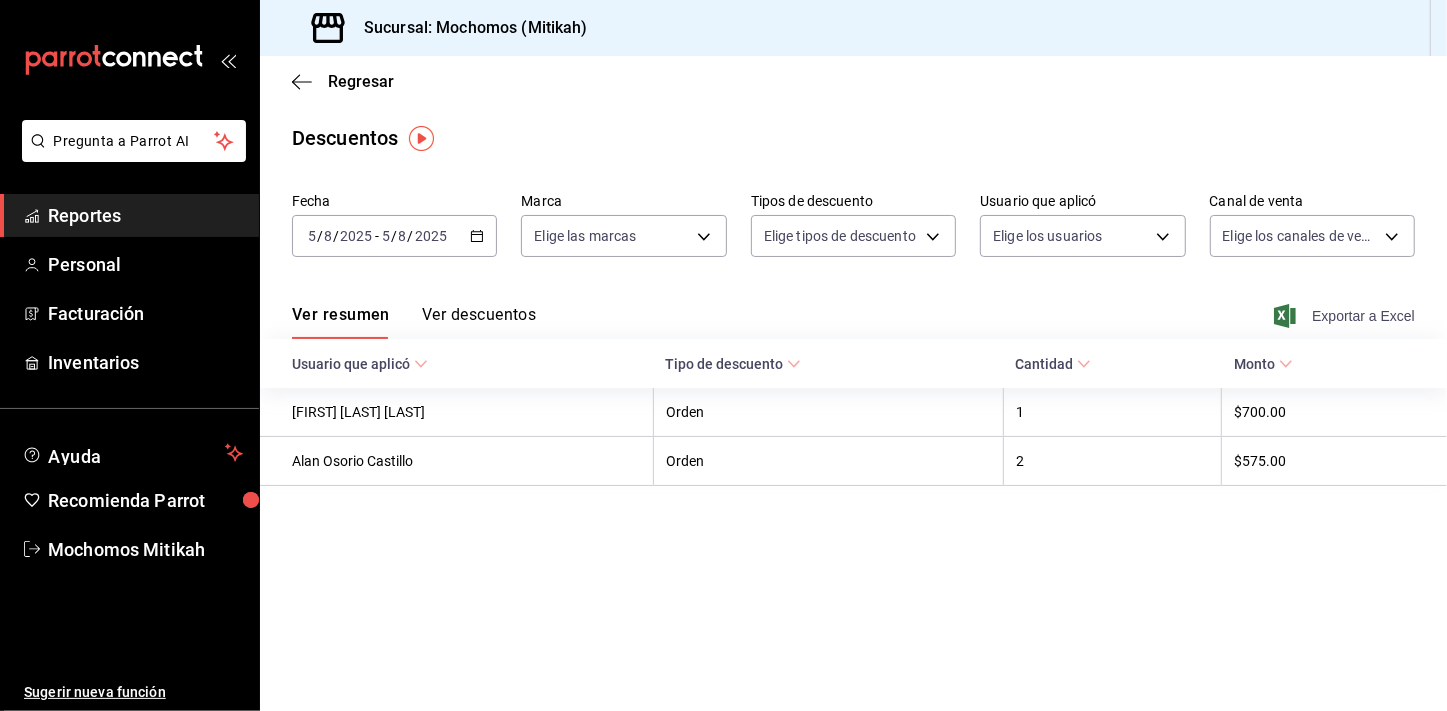 click on "Exportar a Excel" at bounding box center (1346, 316) 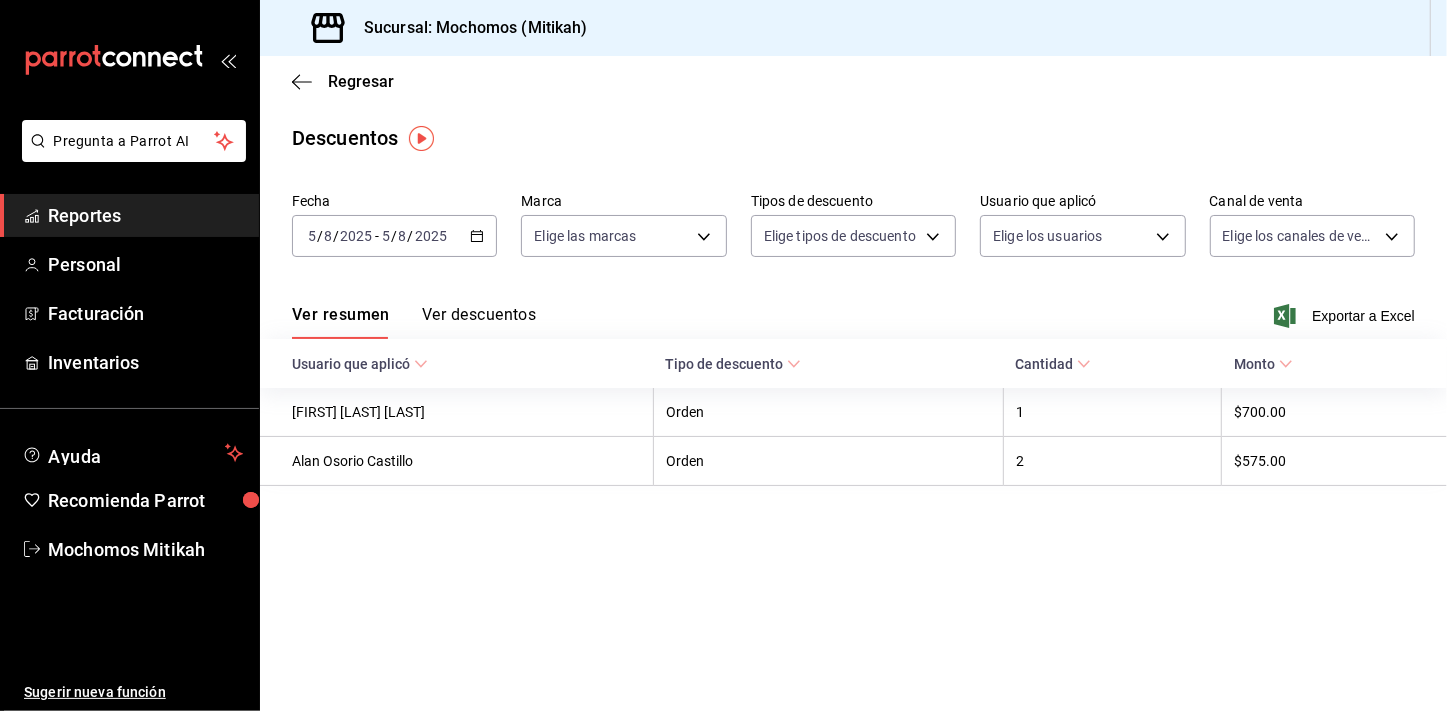 click on "Reportes" at bounding box center (145, 215) 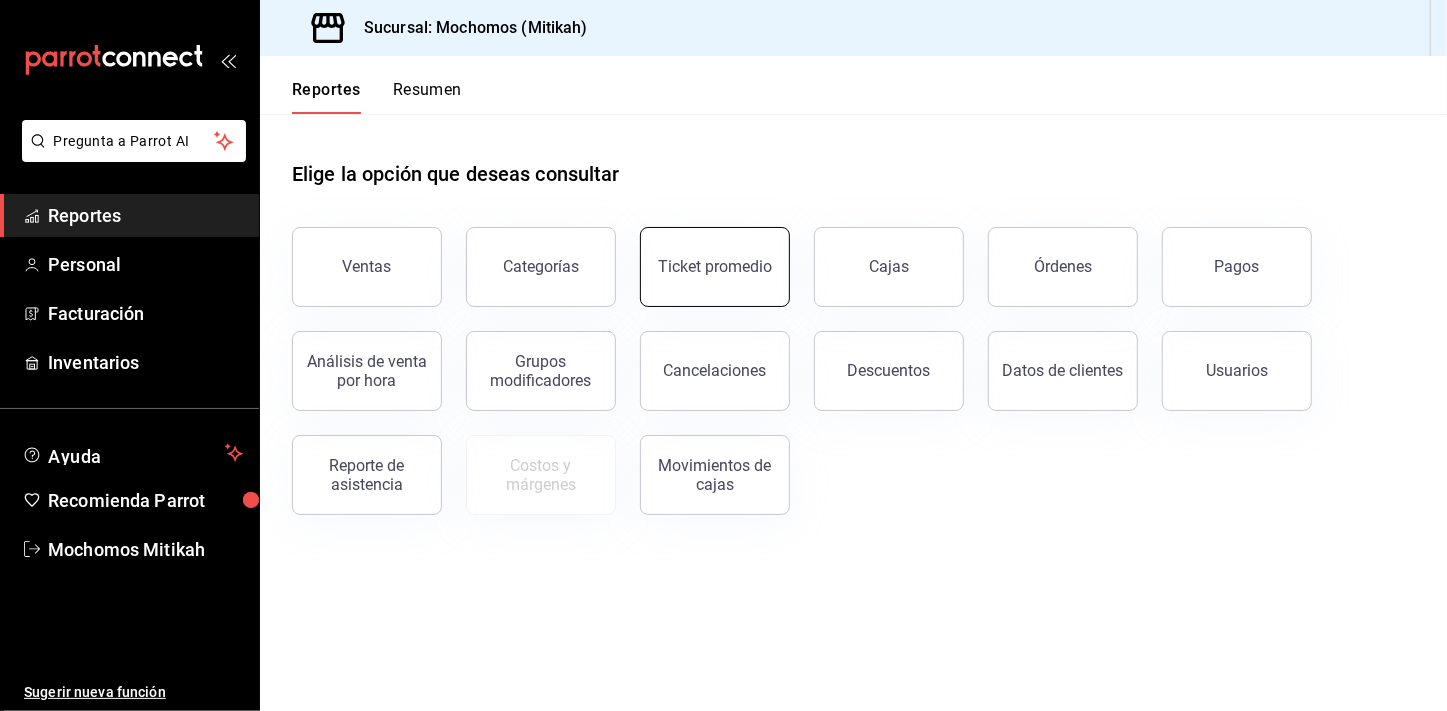 click on "Ticket promedio" at bounding box center [715, 267] 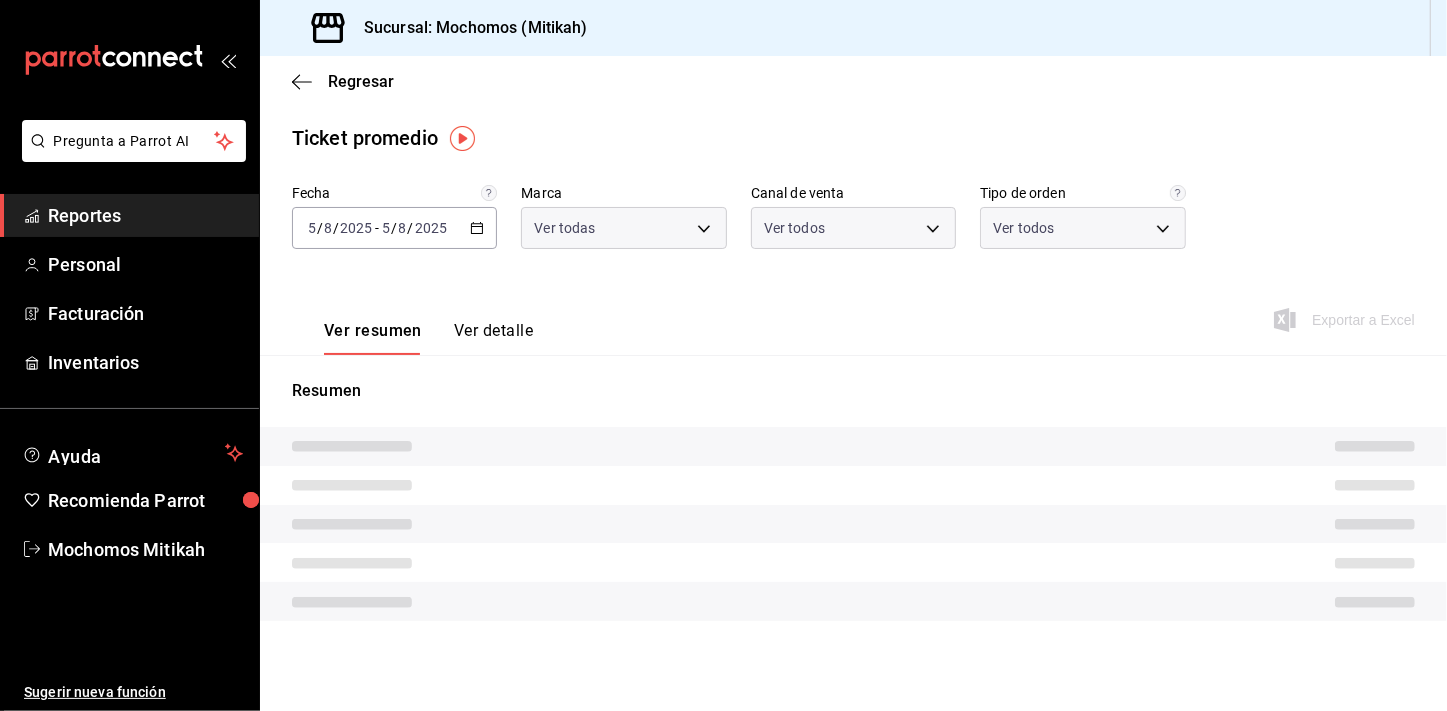 type on "d0e5f648-281b-433d-bf08-9501e0541b8c" 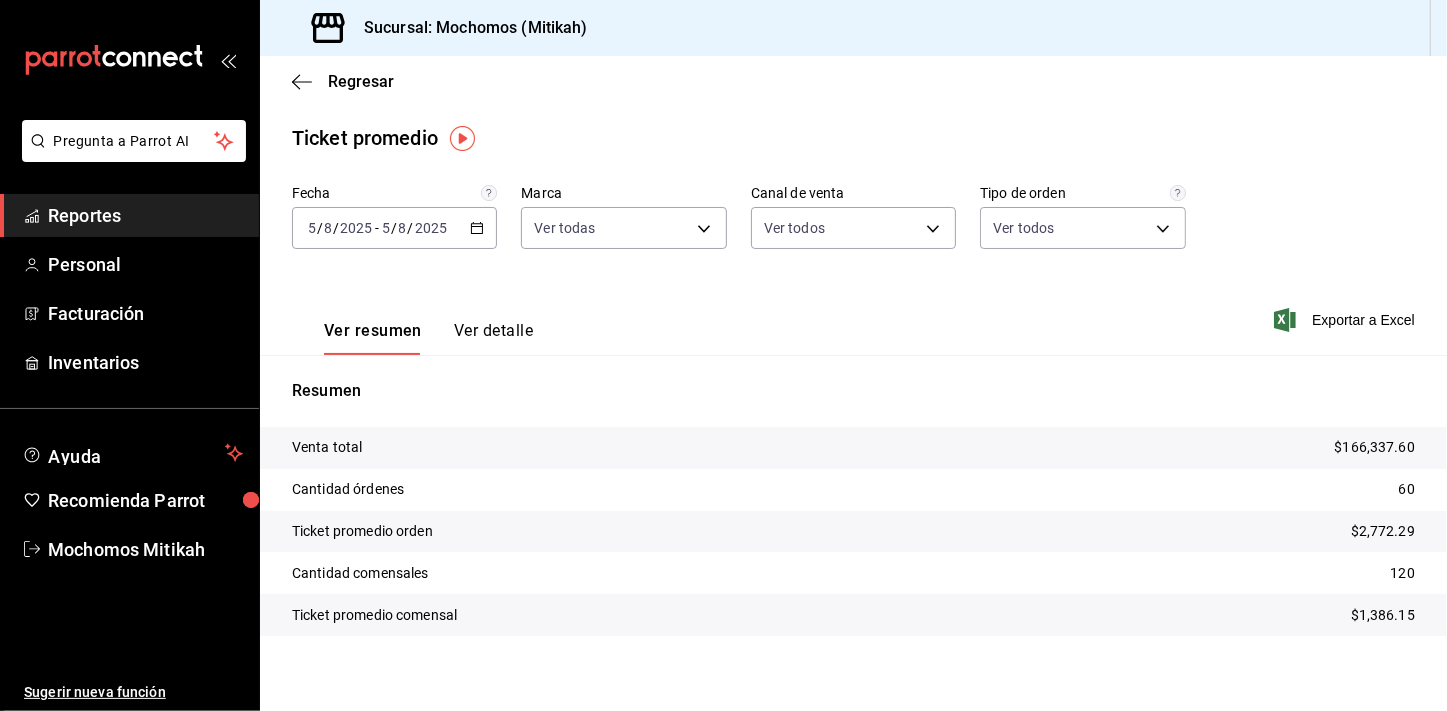 click on "Reportes" at bounding box center [129, 215] 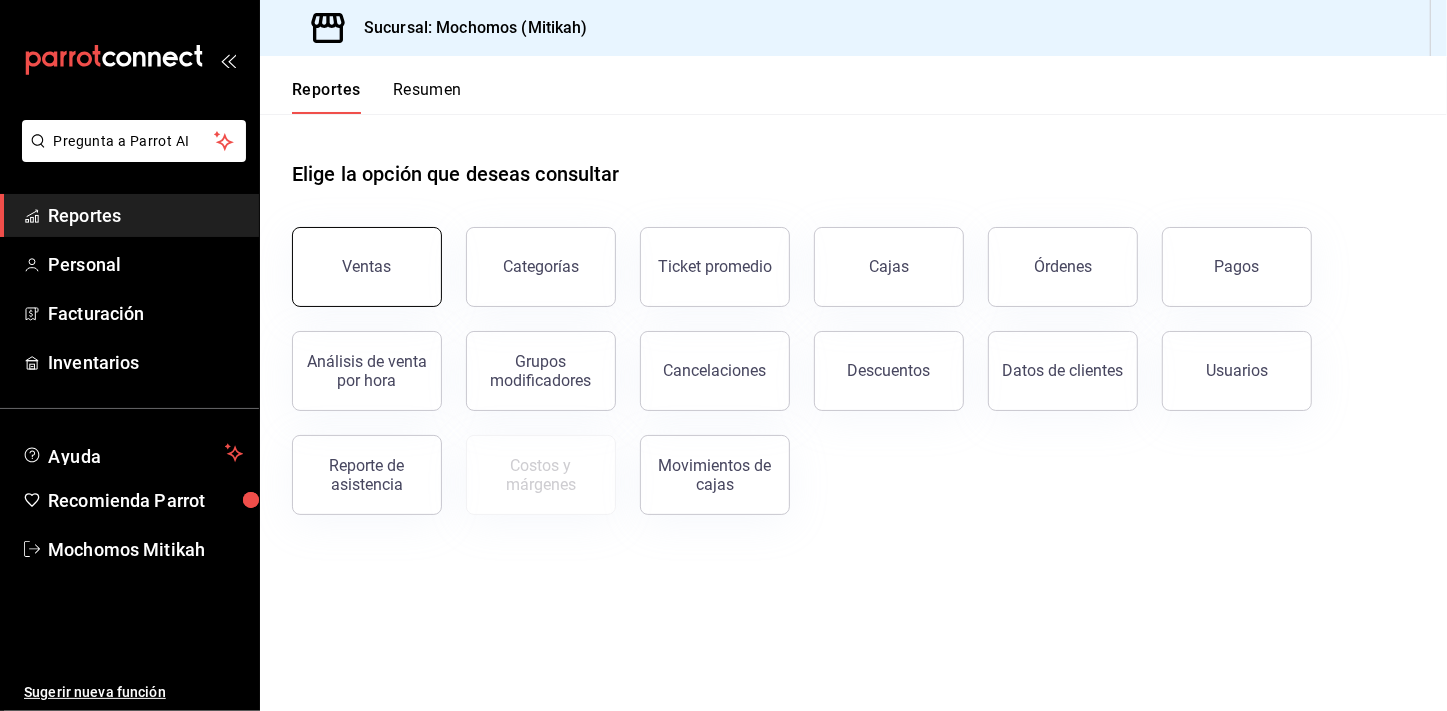 click on "Ventas" at bounding box center [367, 267] 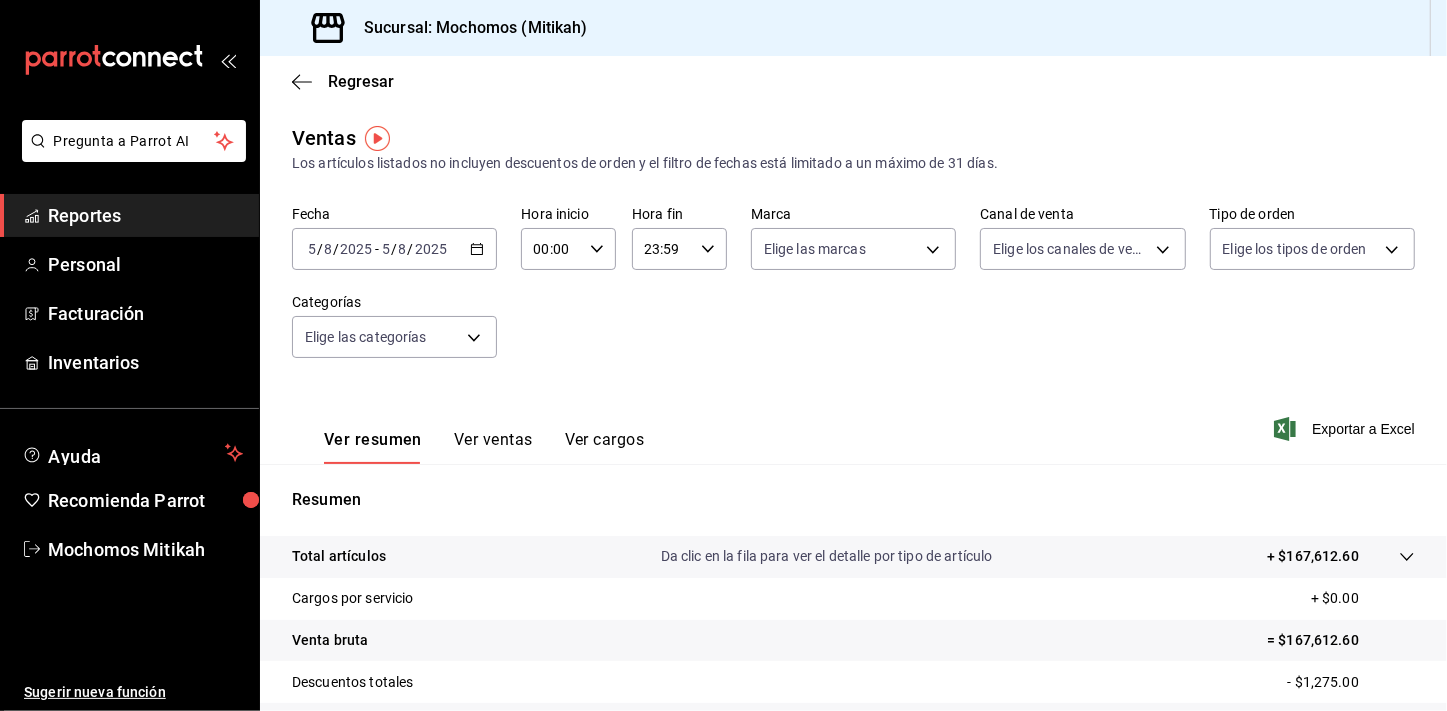 click on "2025-08-05 5 / 8 / 2025 - 2025-08-05 5 / 8 / 2025" at bounding box center [394, 249] 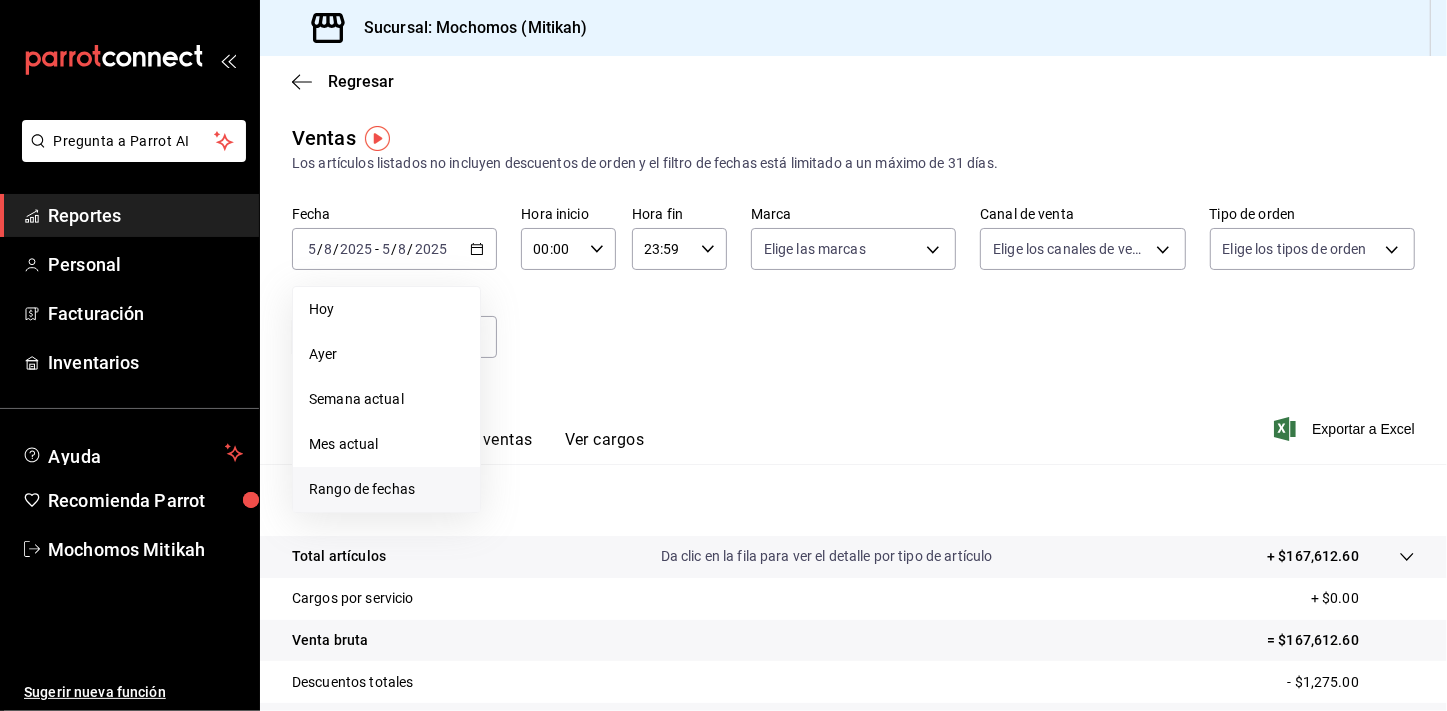 click on "Rango de fechas" at bounding box center (386, 489) 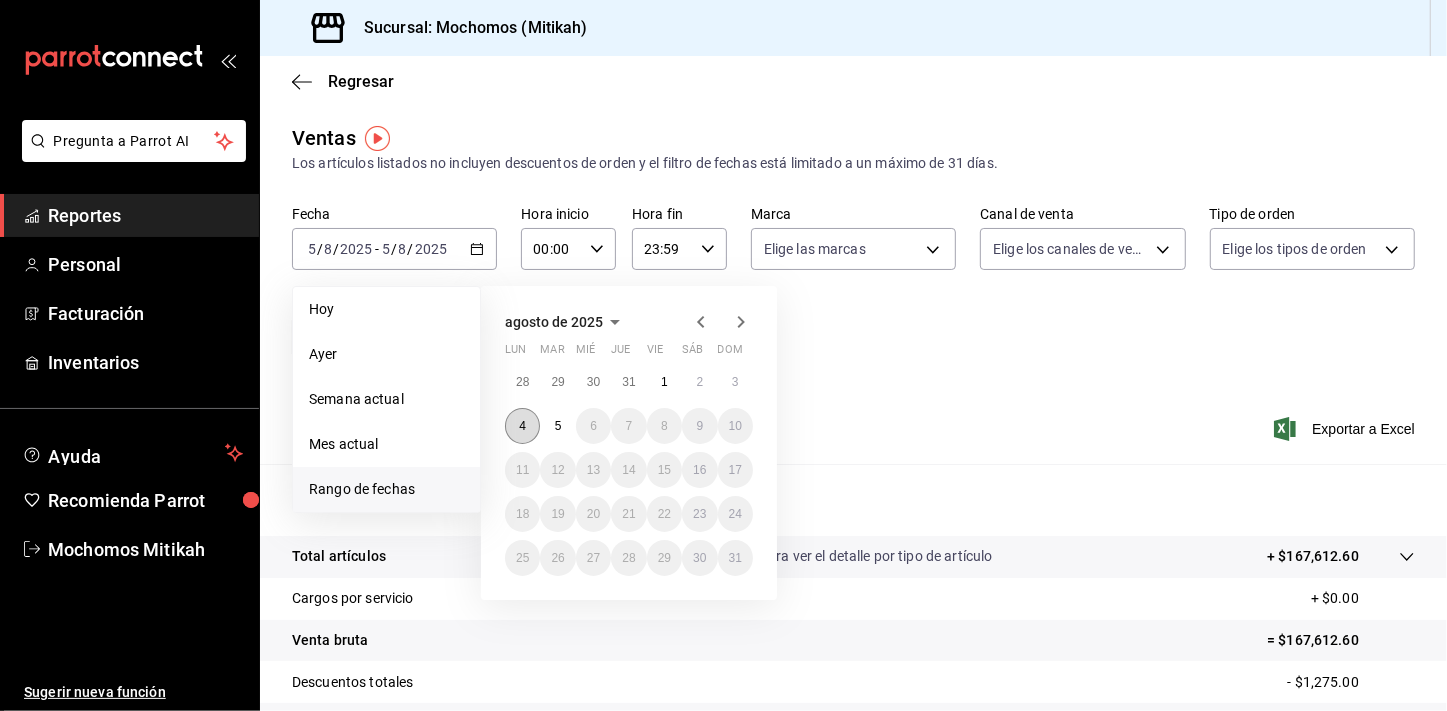 click on "4" at bounding box center [522, 426] 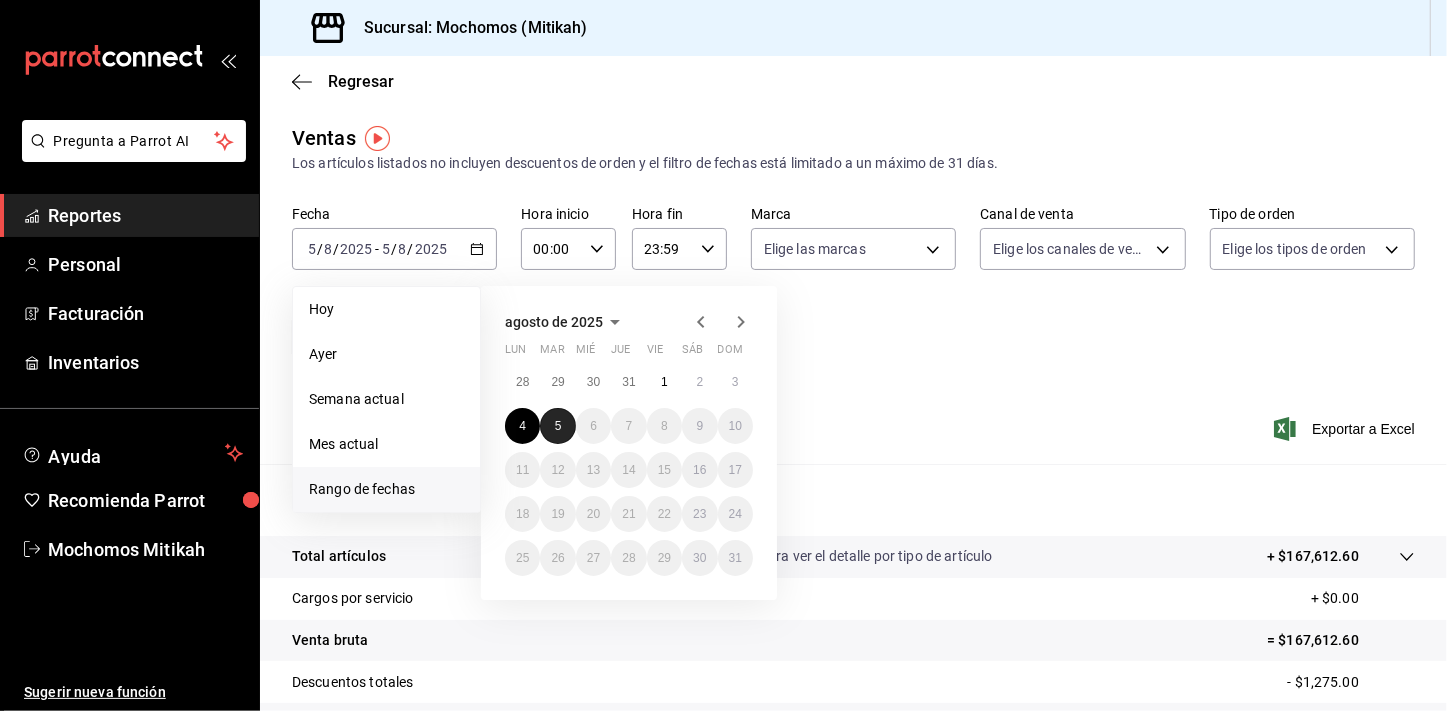 click on "5" at bounding box center (557, 426) 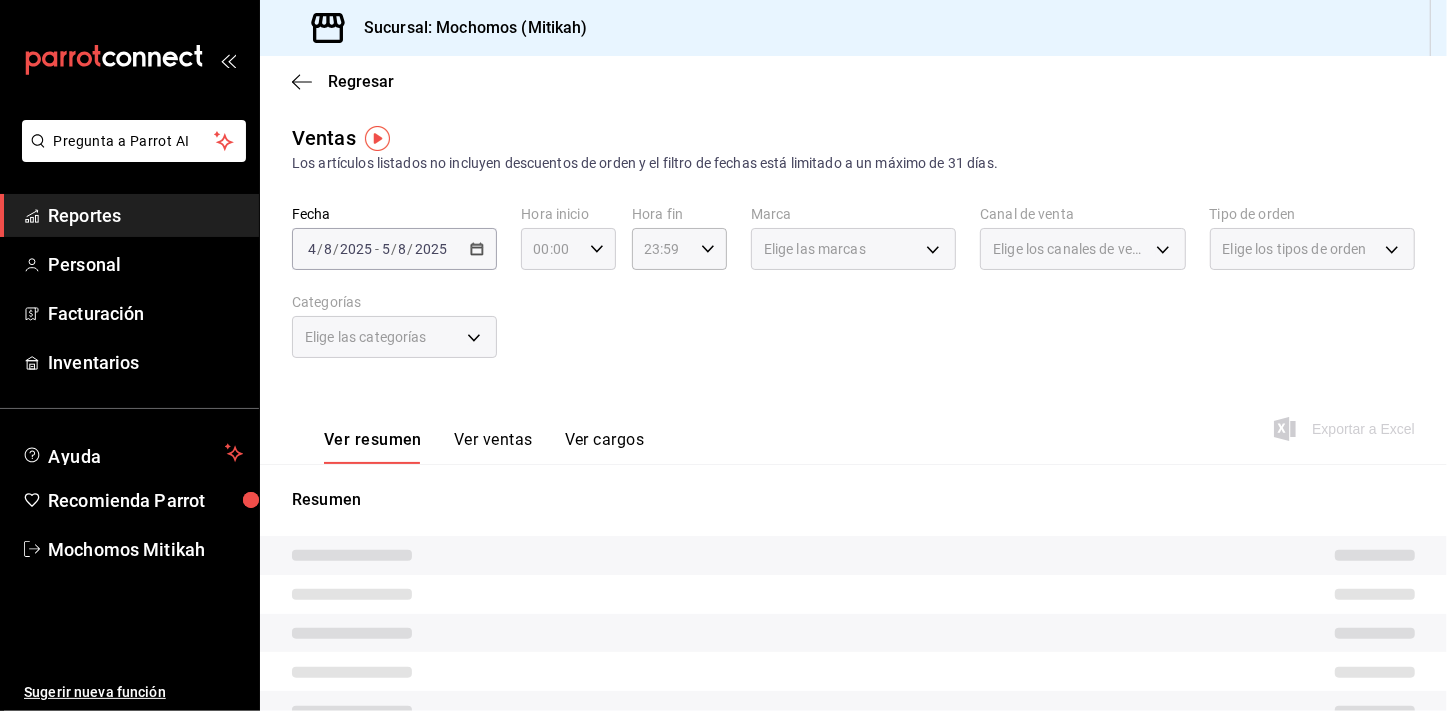 click 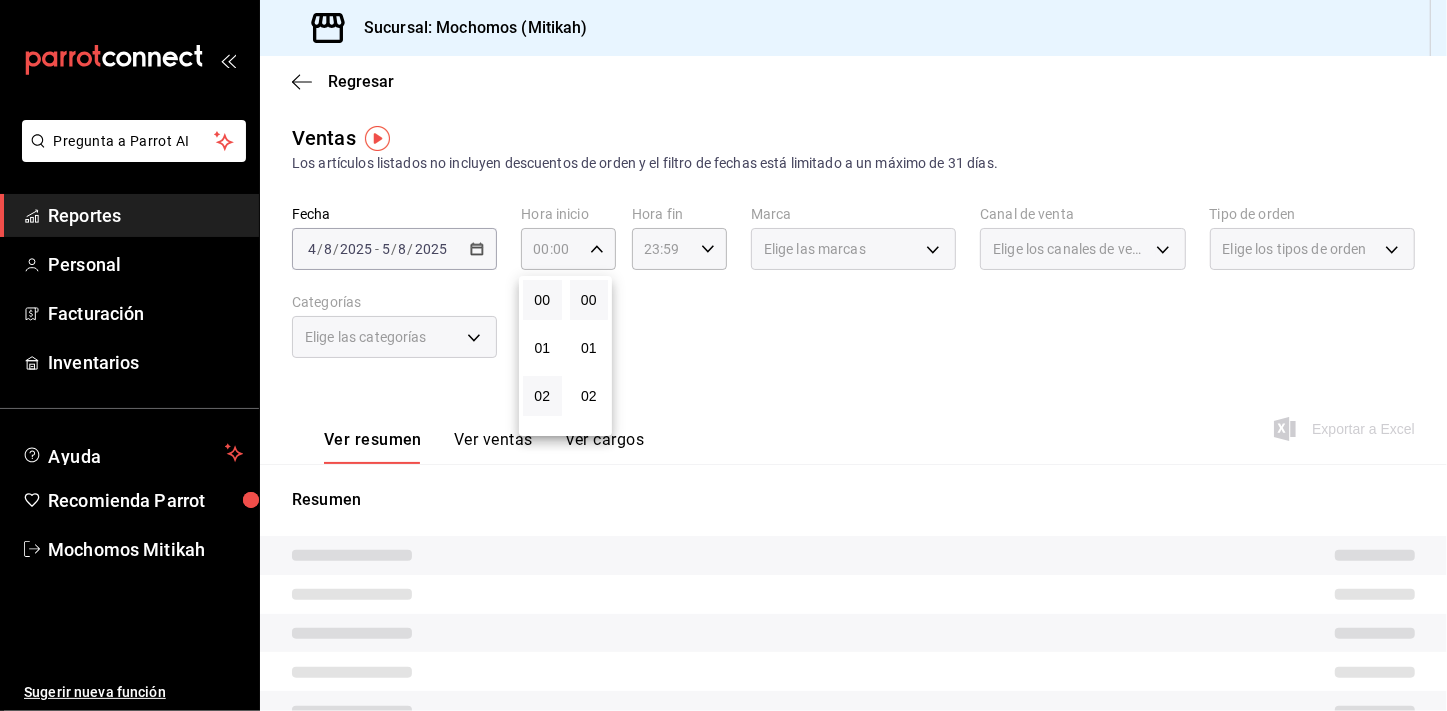 click on "02" at bounding box center [542, 396] 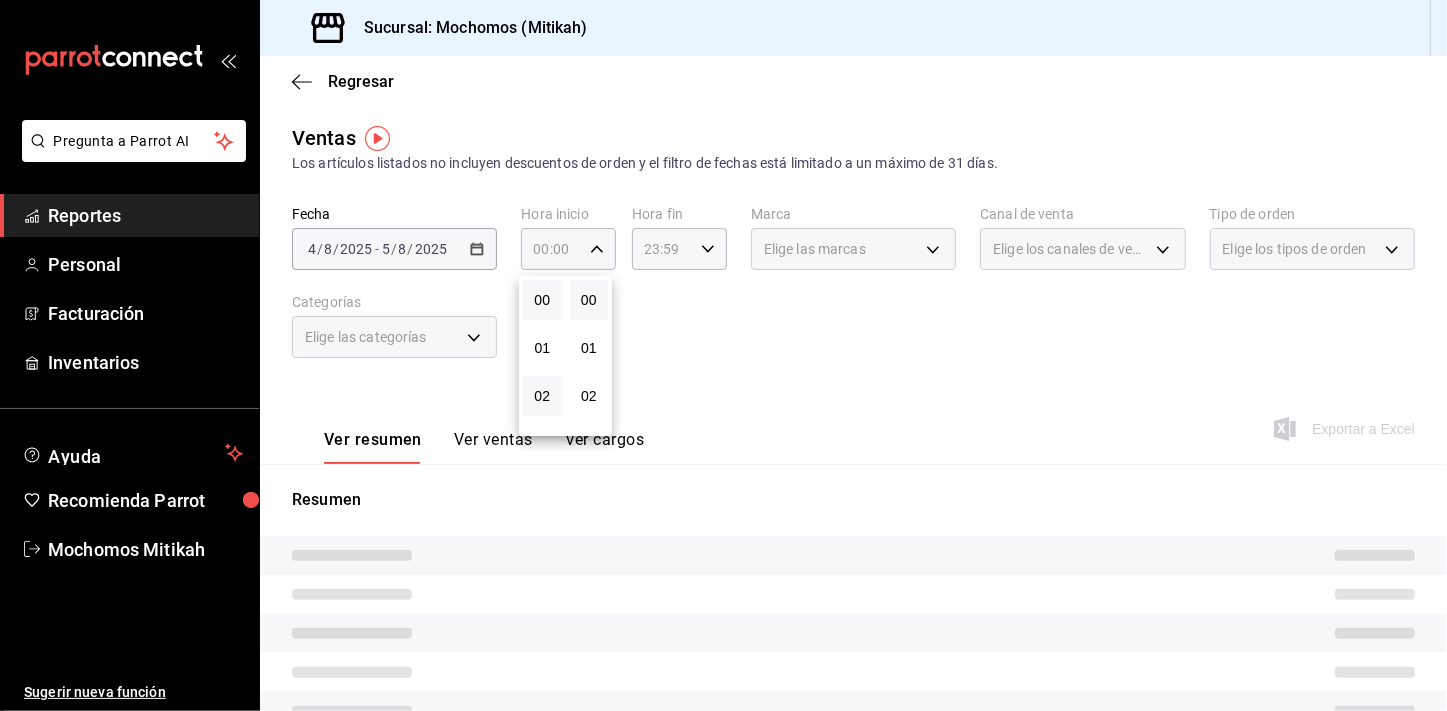 type on "02:00" 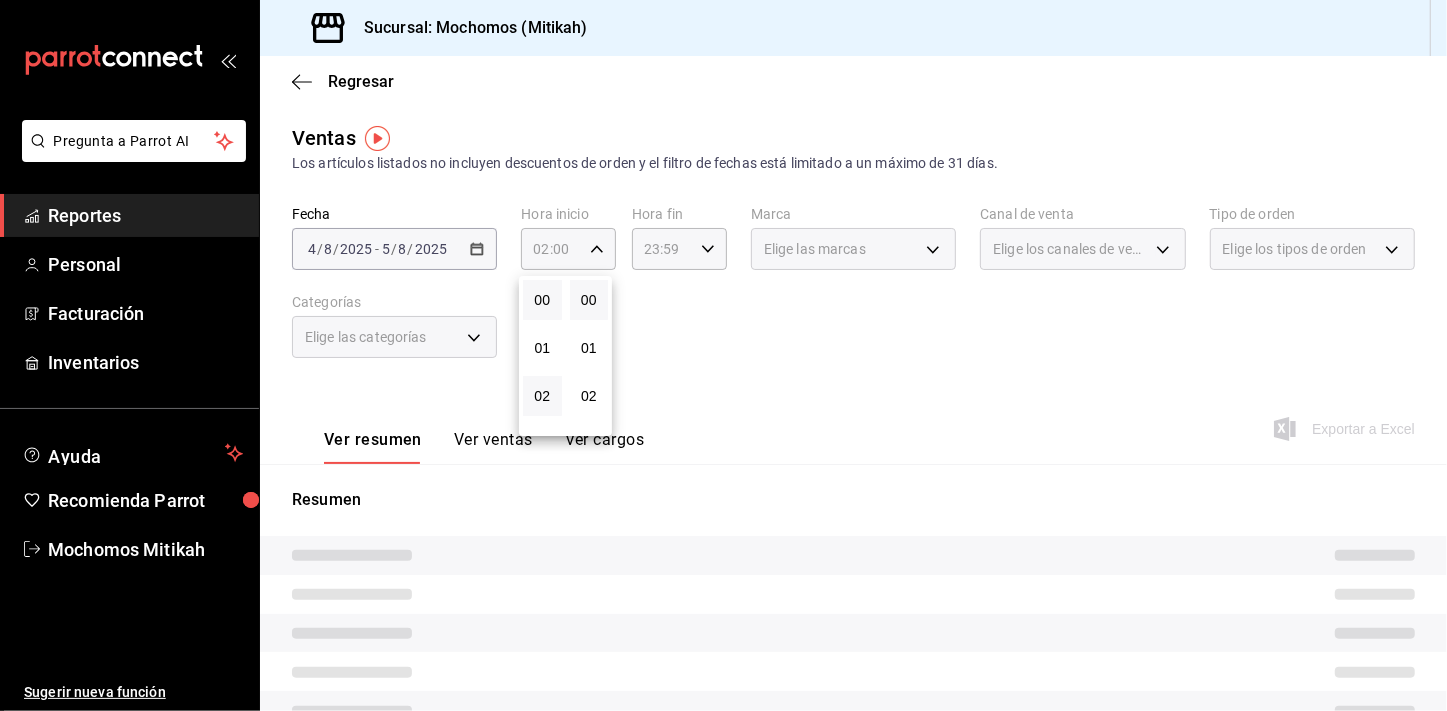 type 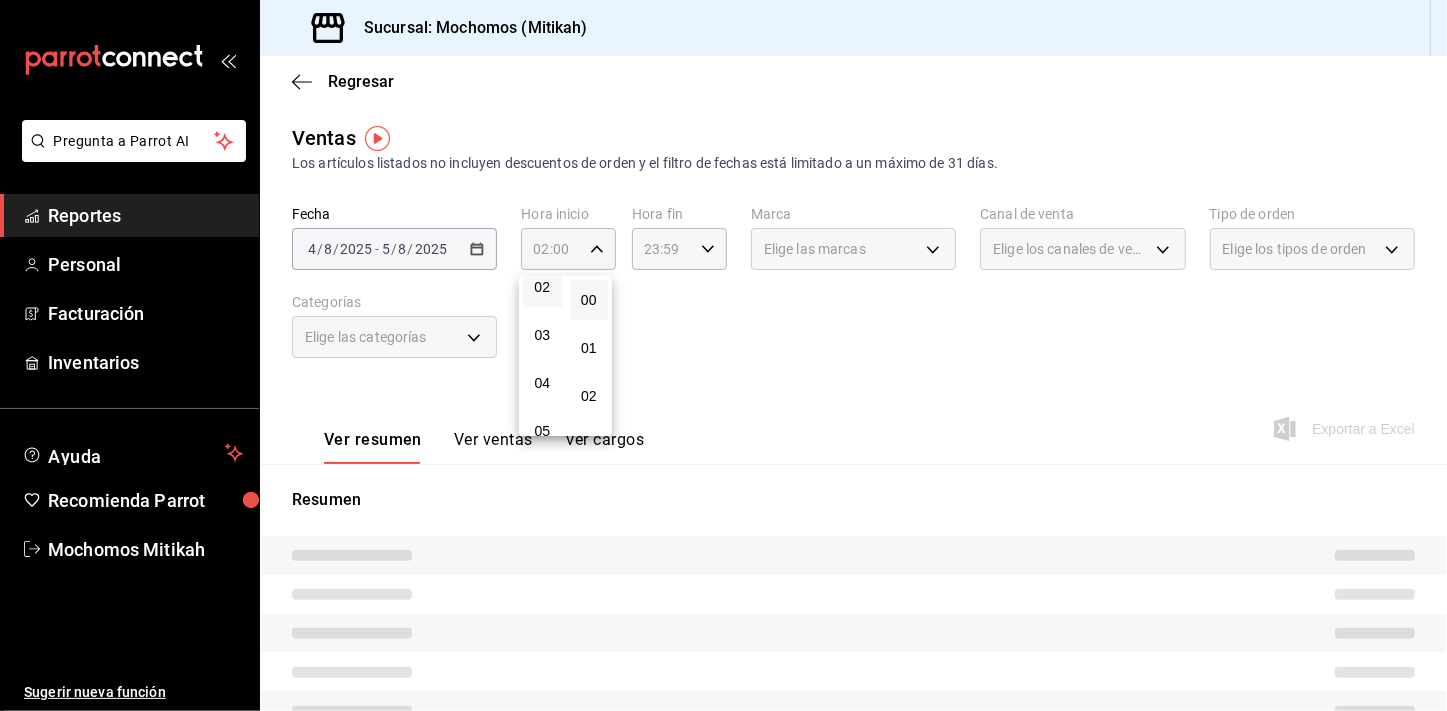 scroll, scrollTop: 145, scrollLeft: 0, axis: vertical 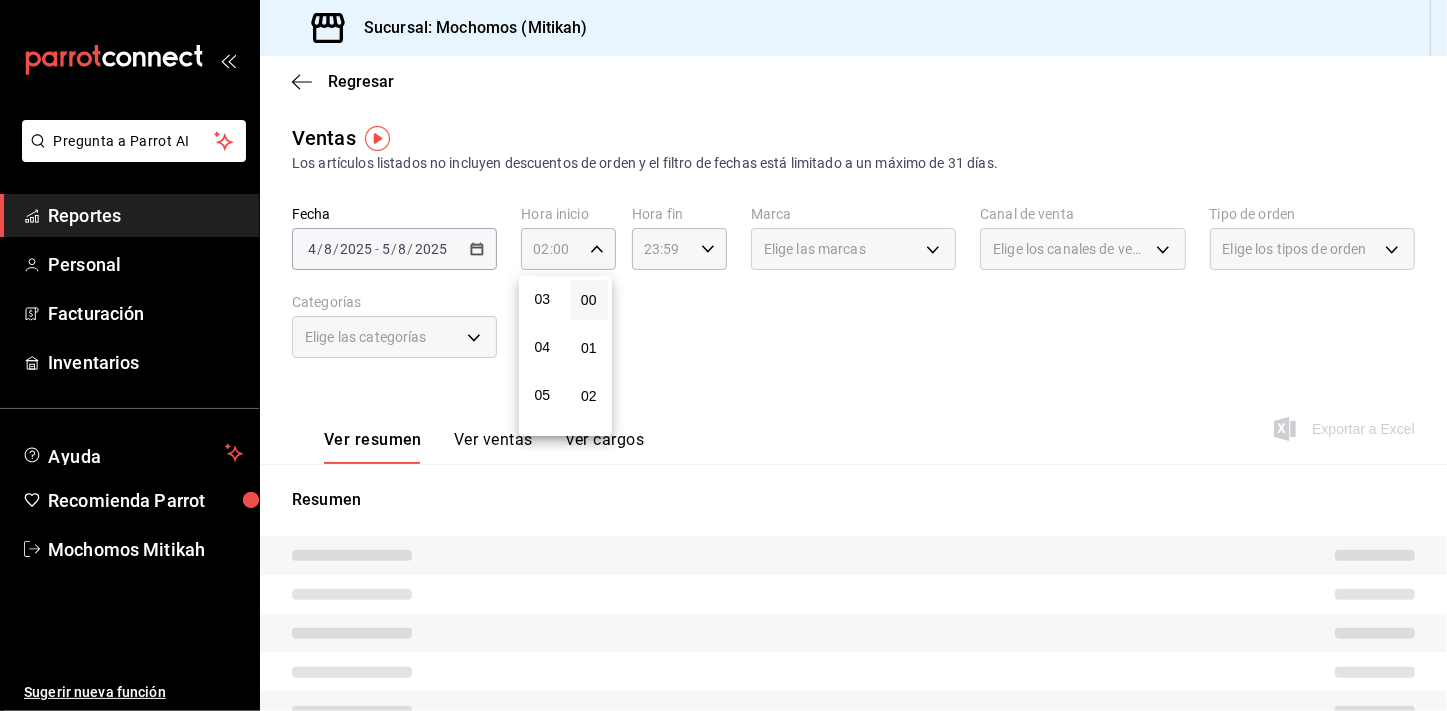 click on "05" at bounding box center [542, 395] 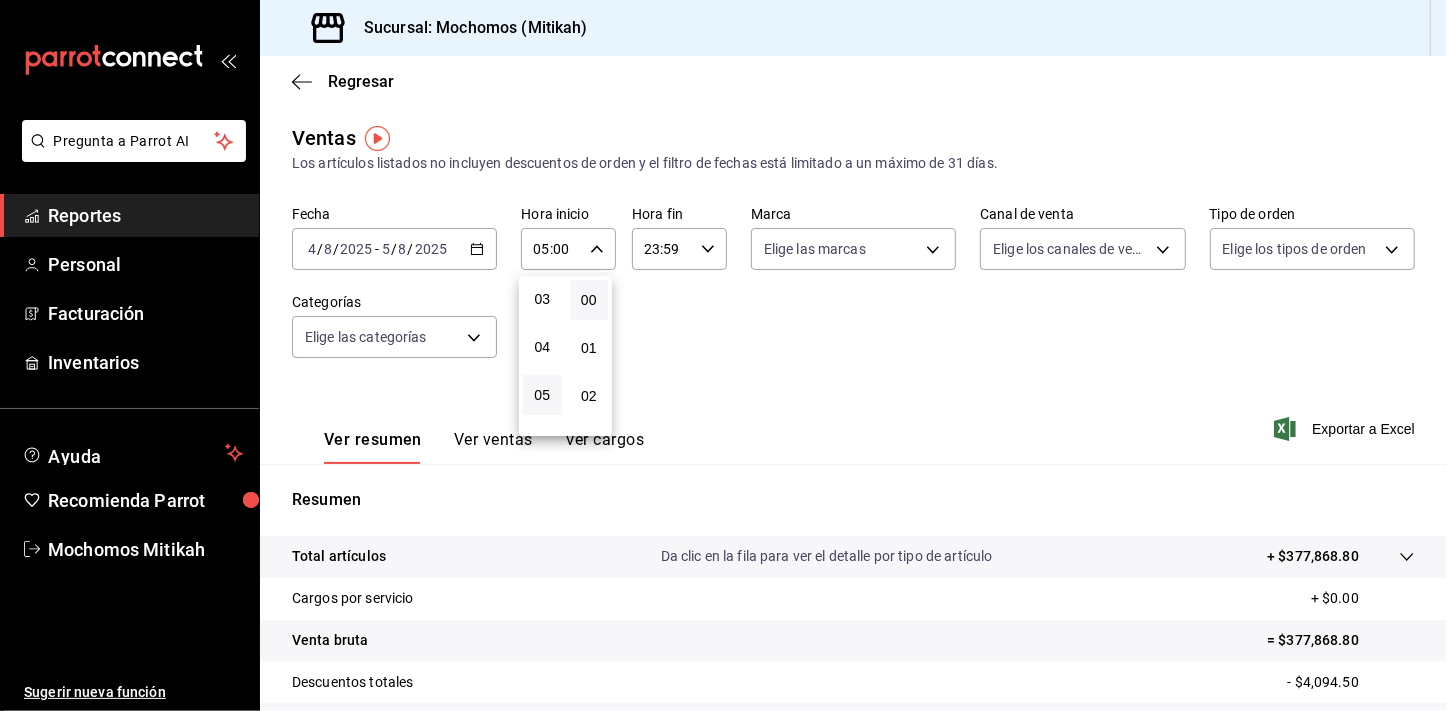click at bounding box center (723, 355) 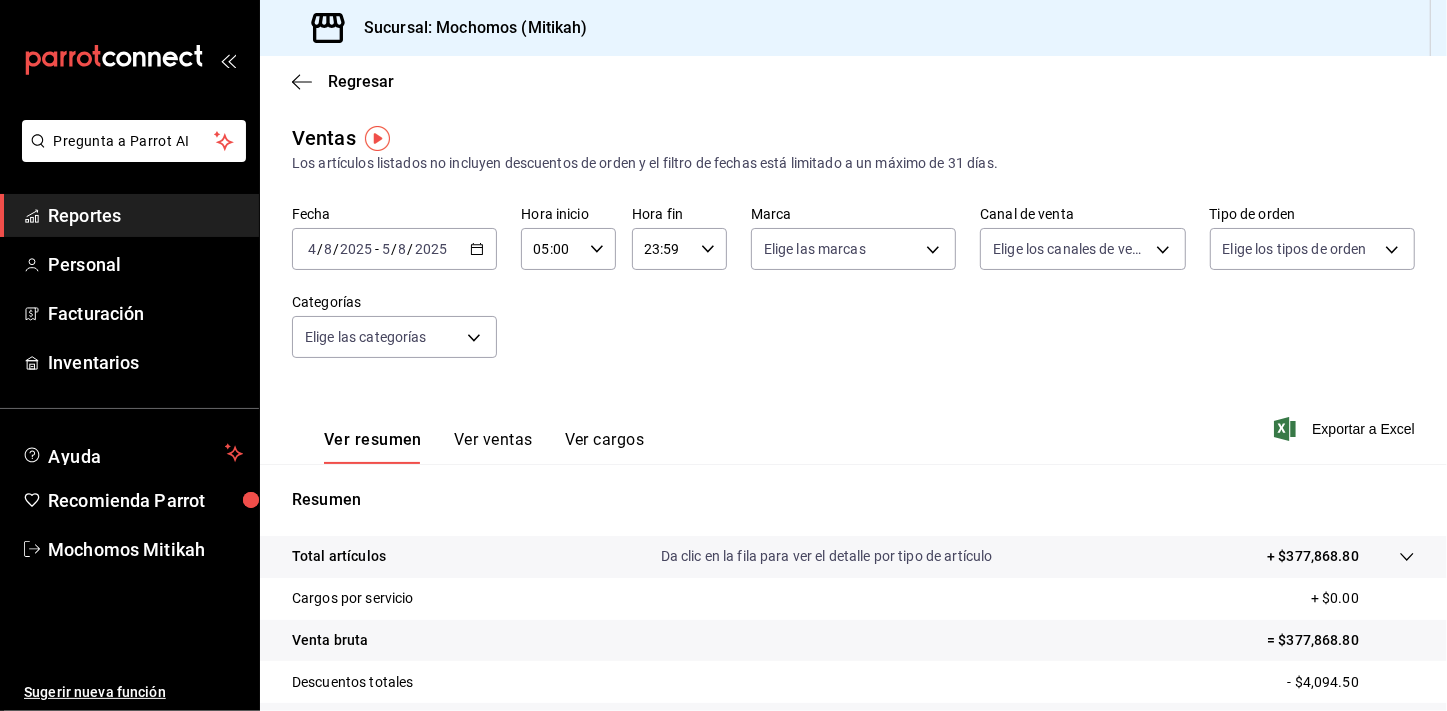 click 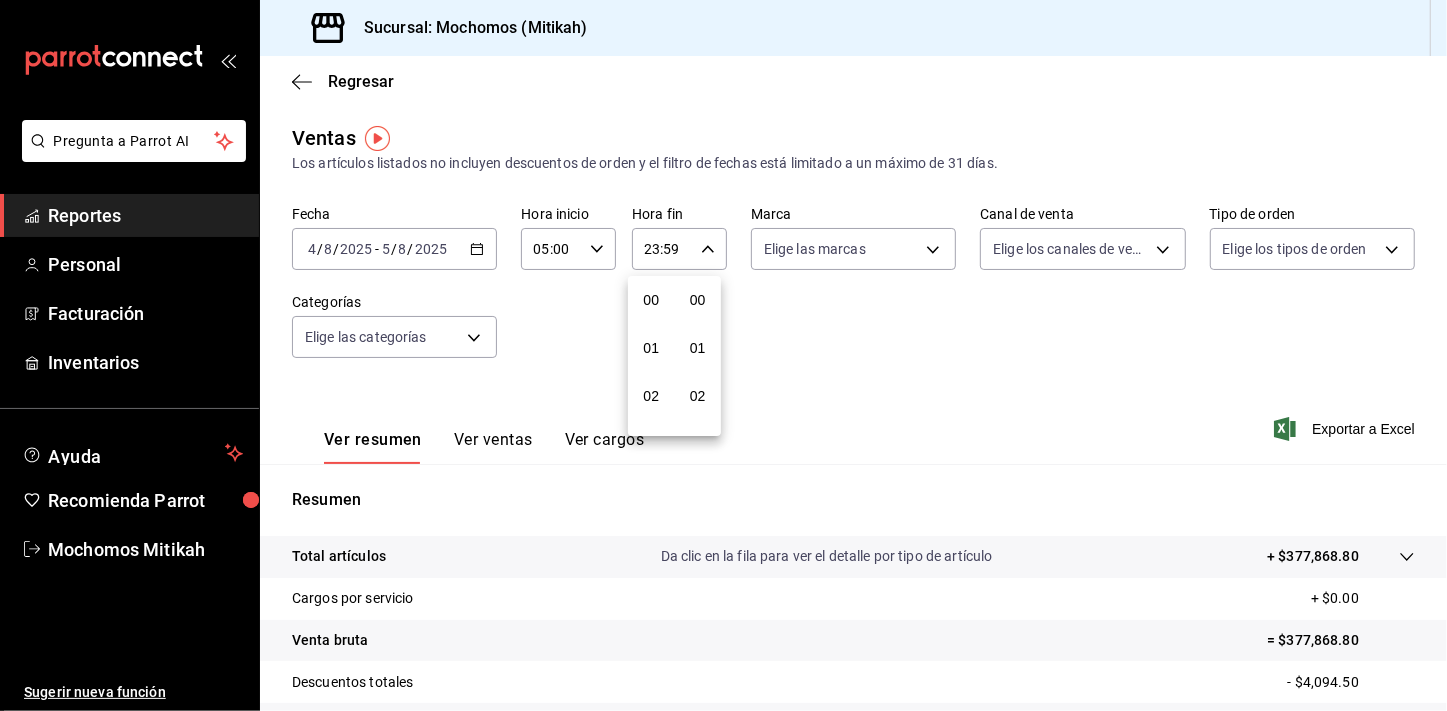 scroll, scrollTop: 1000, scrollLeft: 0, axis: vertical 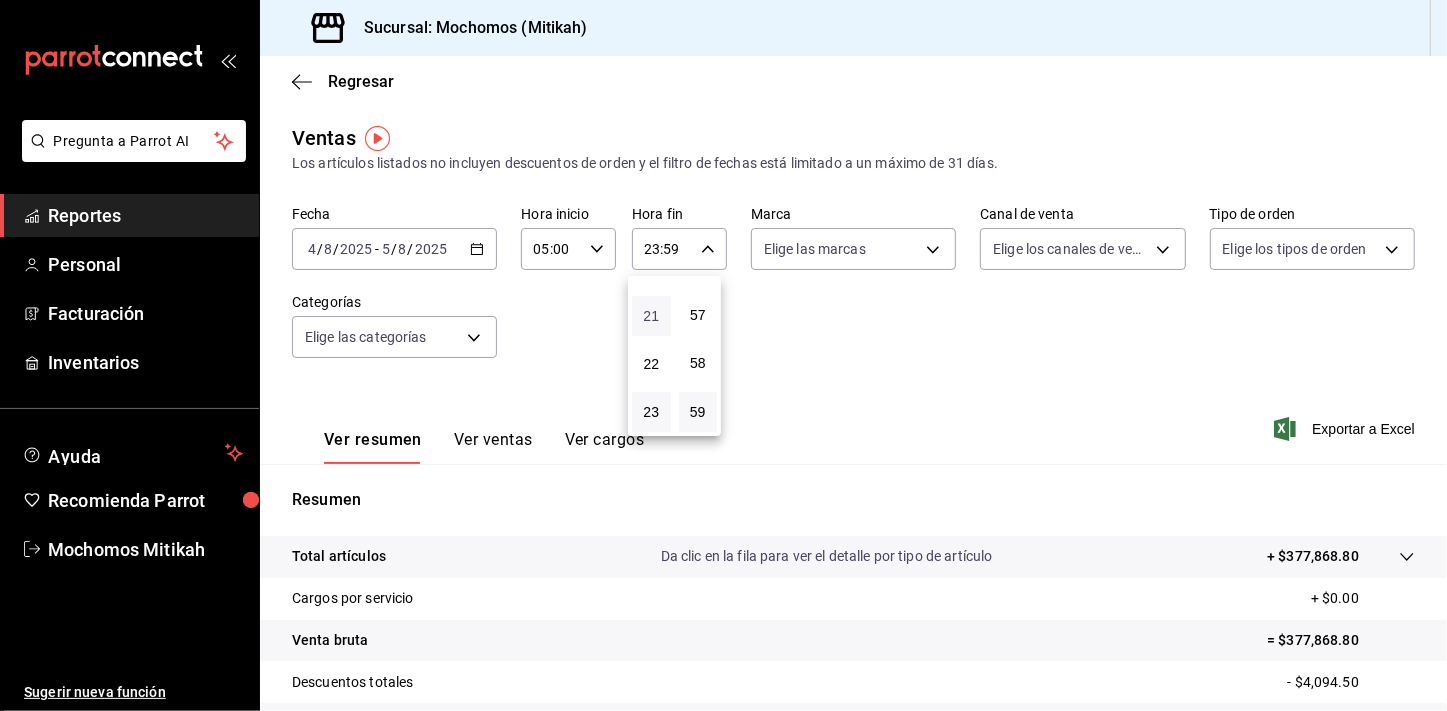 click on "21" at bounding box center [651, 316] 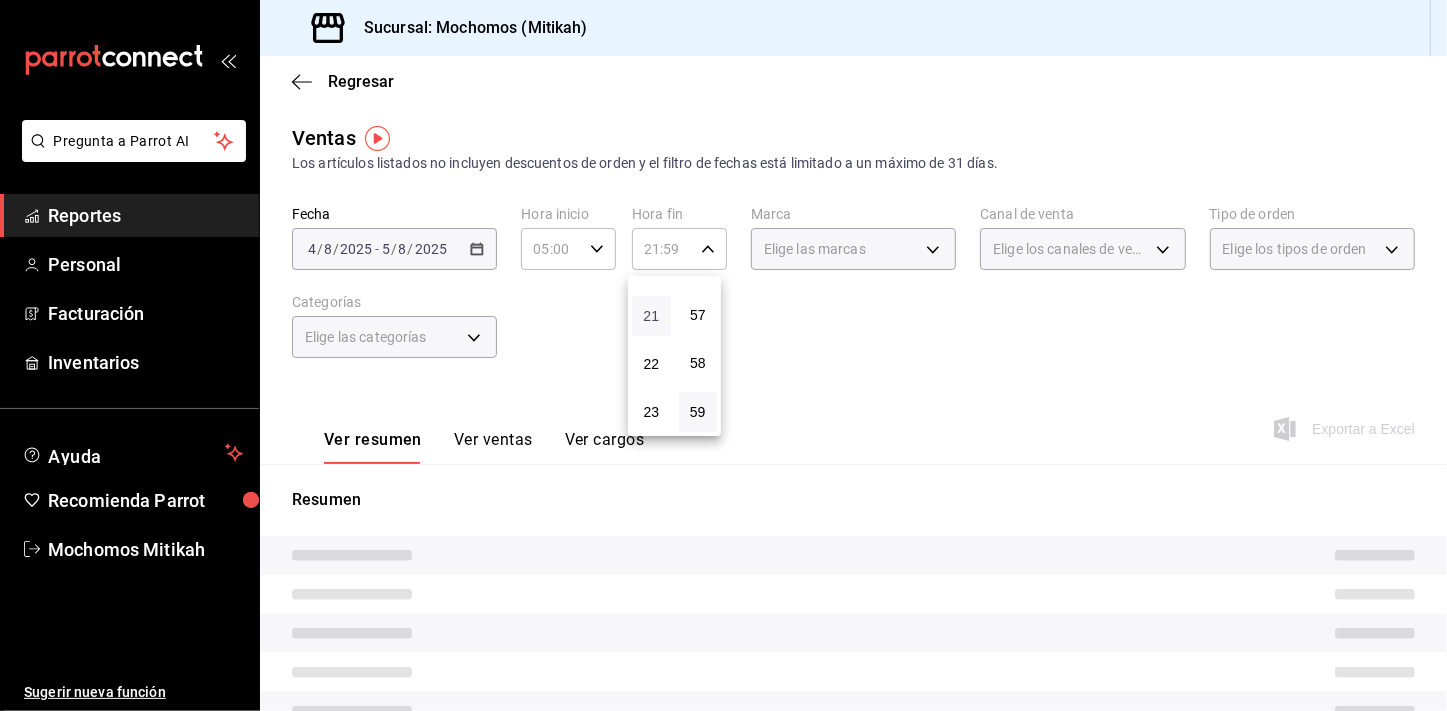 type 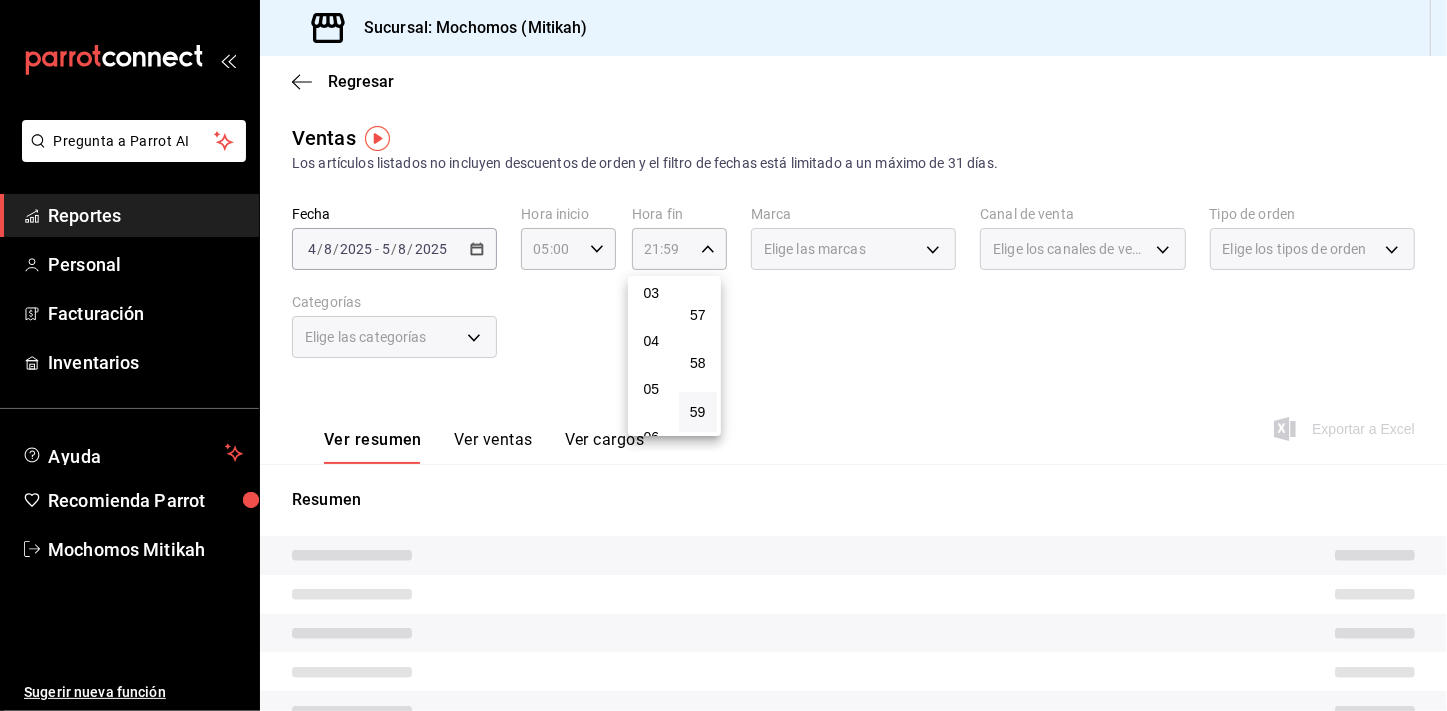 scroll, scrollTop: 181, scrollLeft: 0, axis: vertical 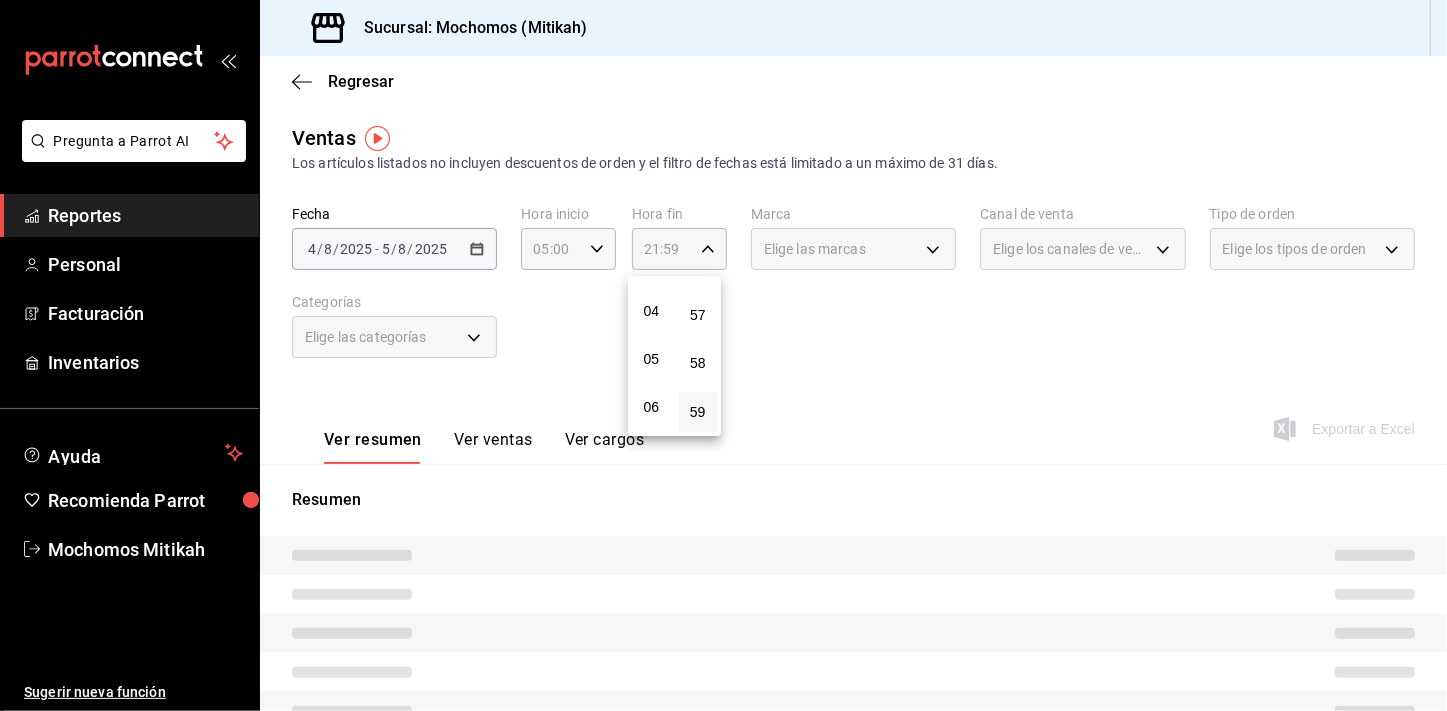 click on "04" at bounding box center (651, 311) 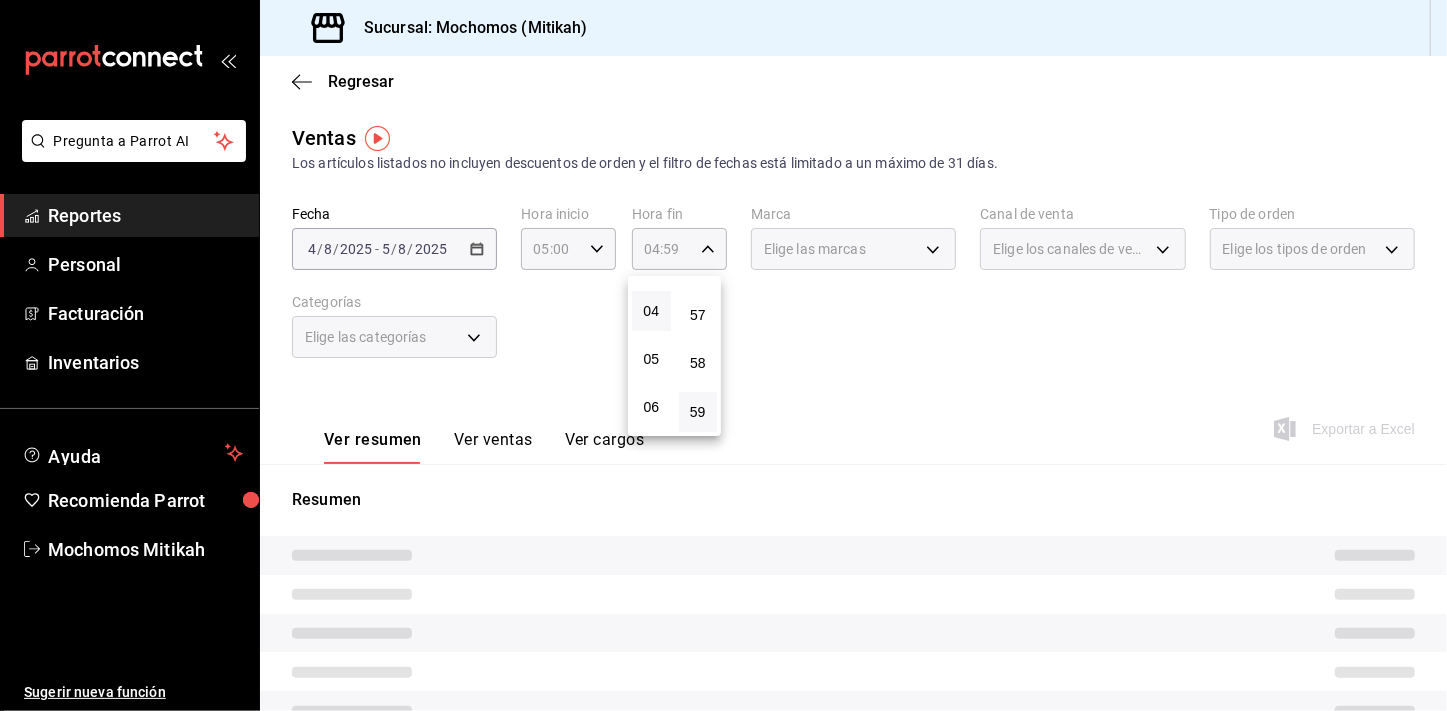 click at bounding box center (723, 355) 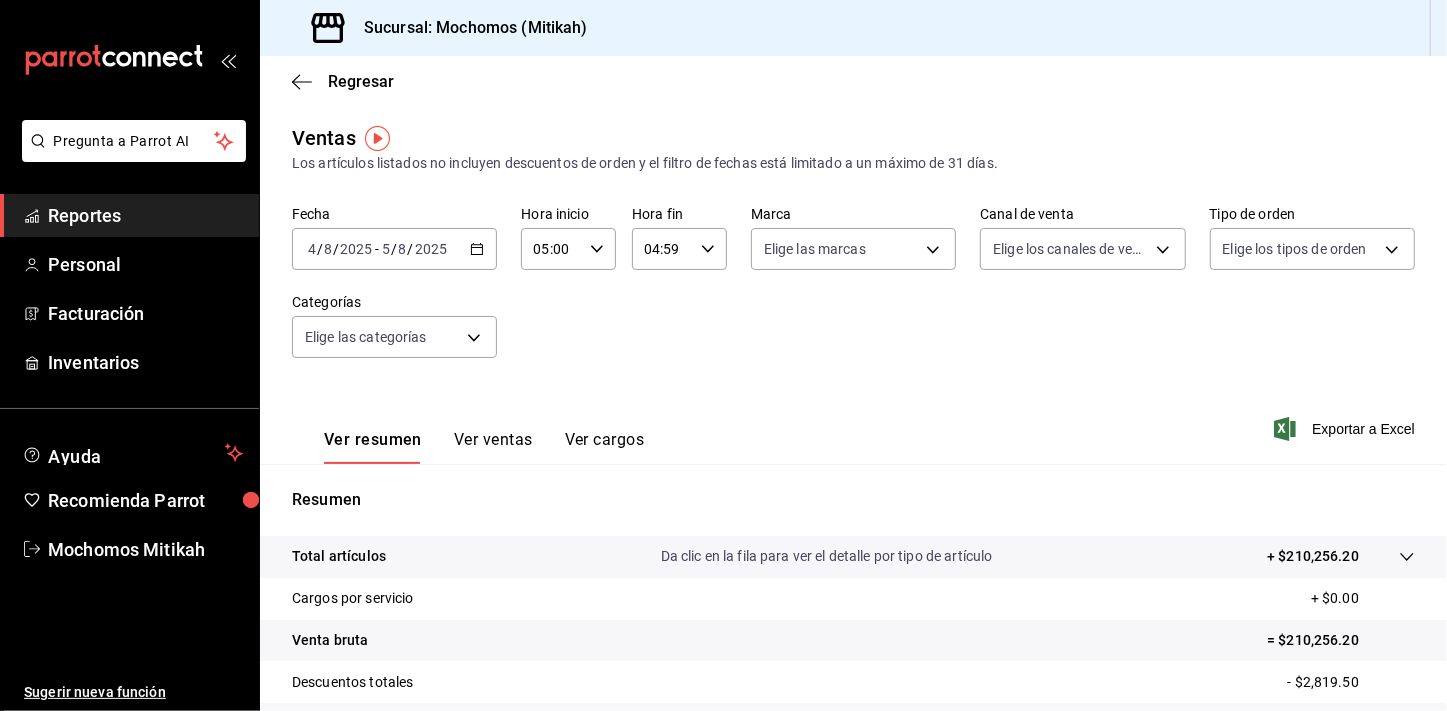 click on "Exportar a Excel" at bounding box center (1346, 429) 